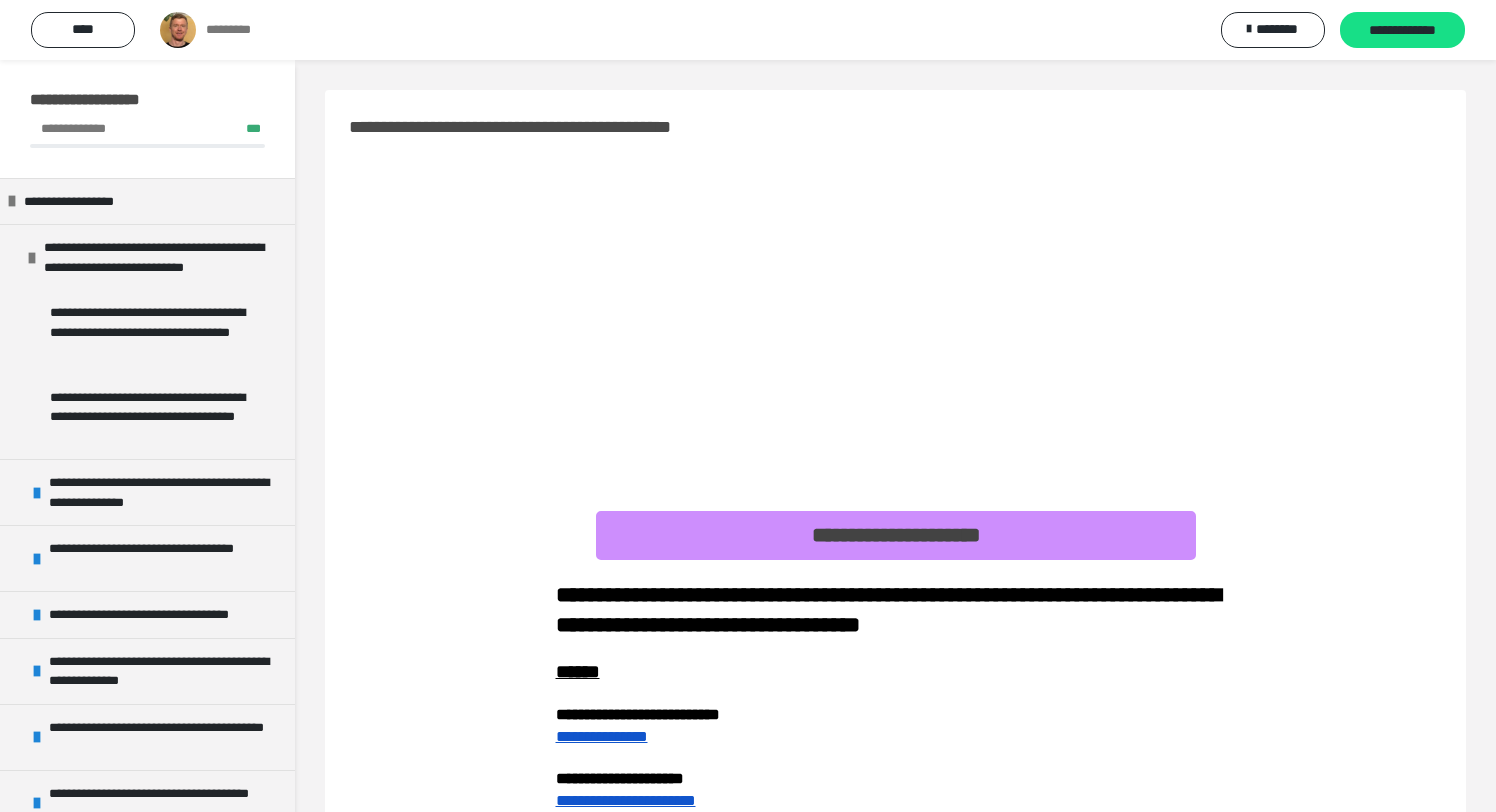 scroll, scrollTop: 365, scrollLeft: 0, axis: vertical 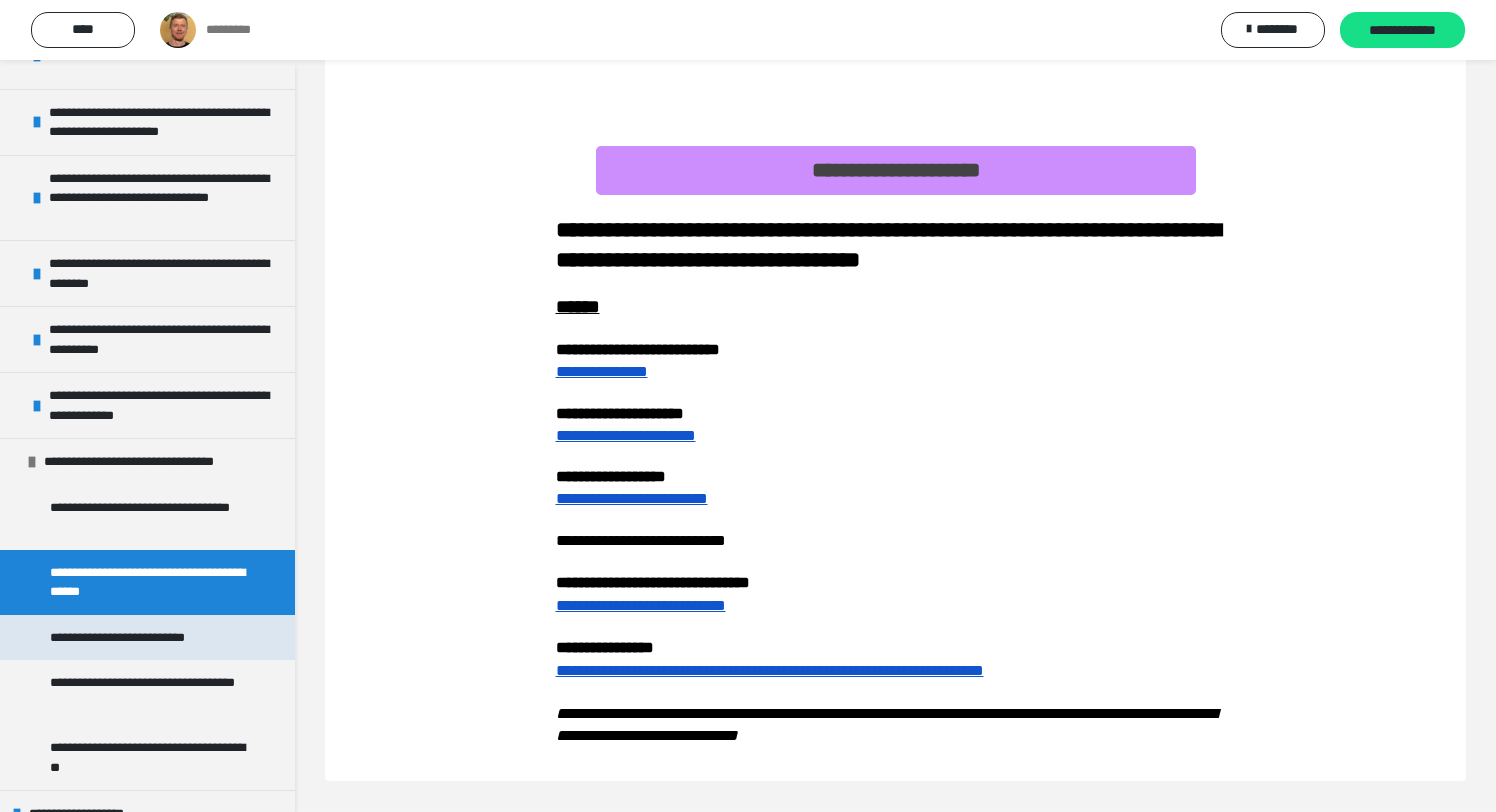 click on "**********" at bounding box center (135, 638) 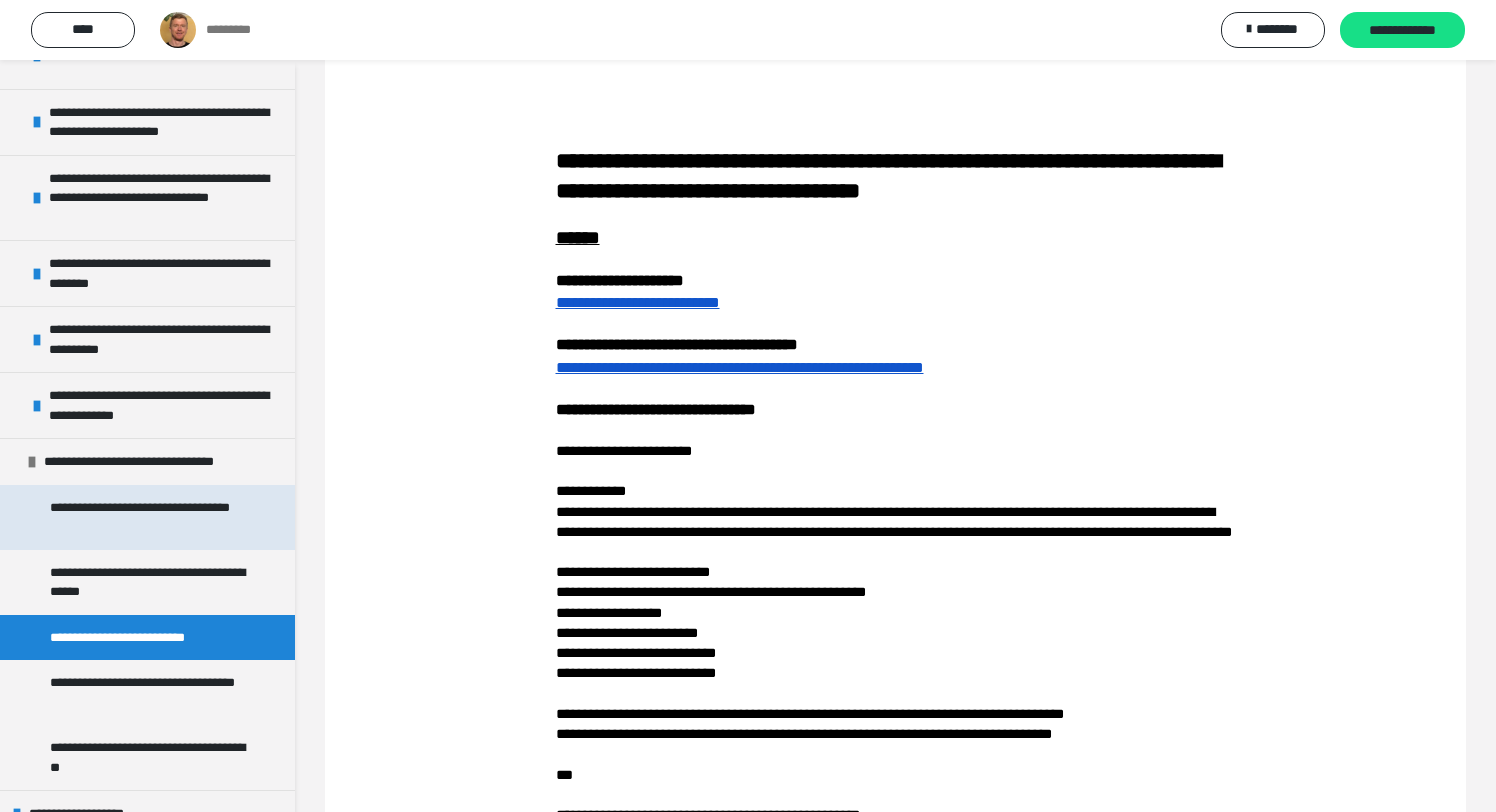 click on "**********" at bounding box center (149, 517) 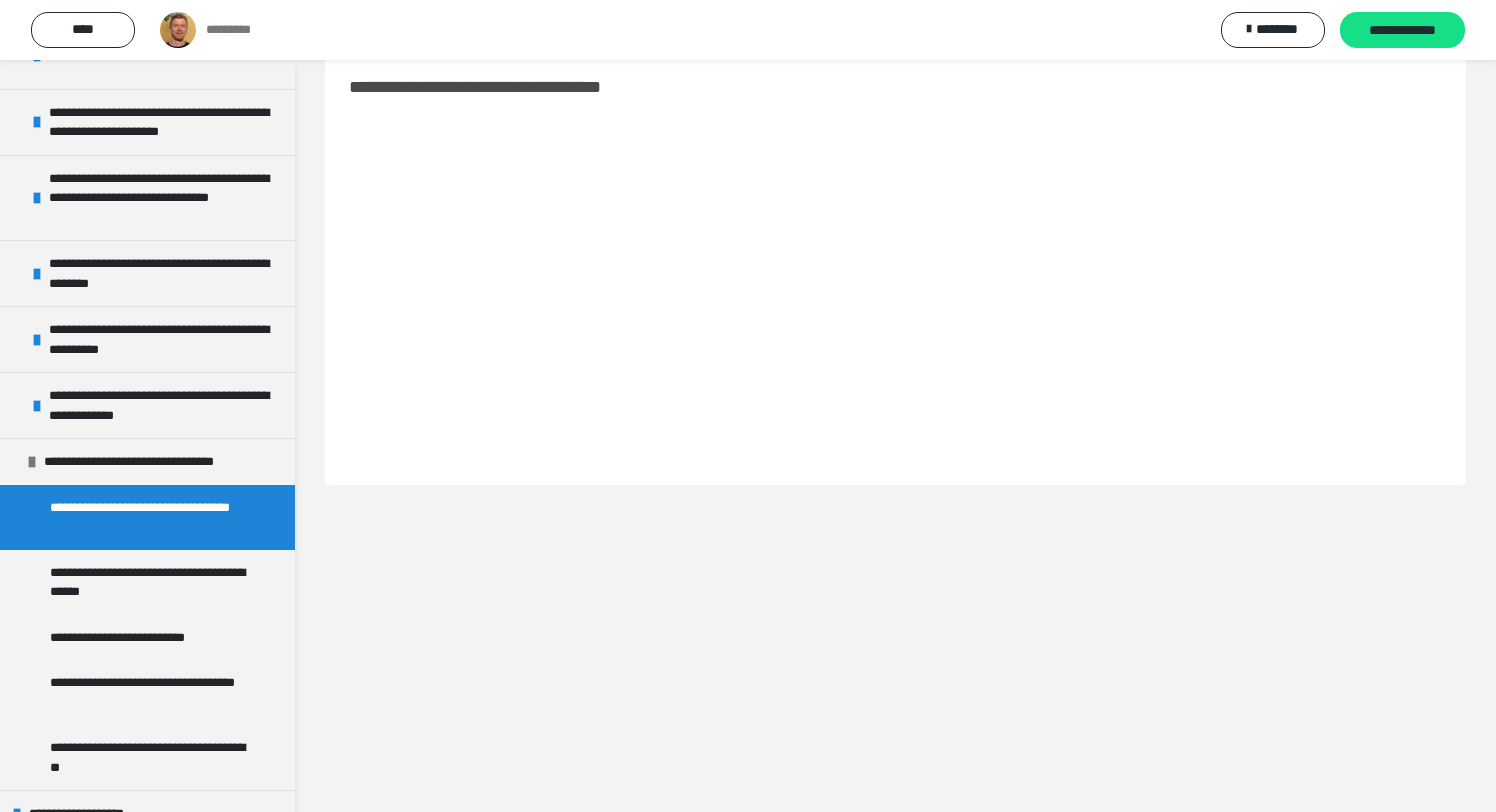 scroll, scrollTop: 45, scrollLeft: 0, axis: vertical 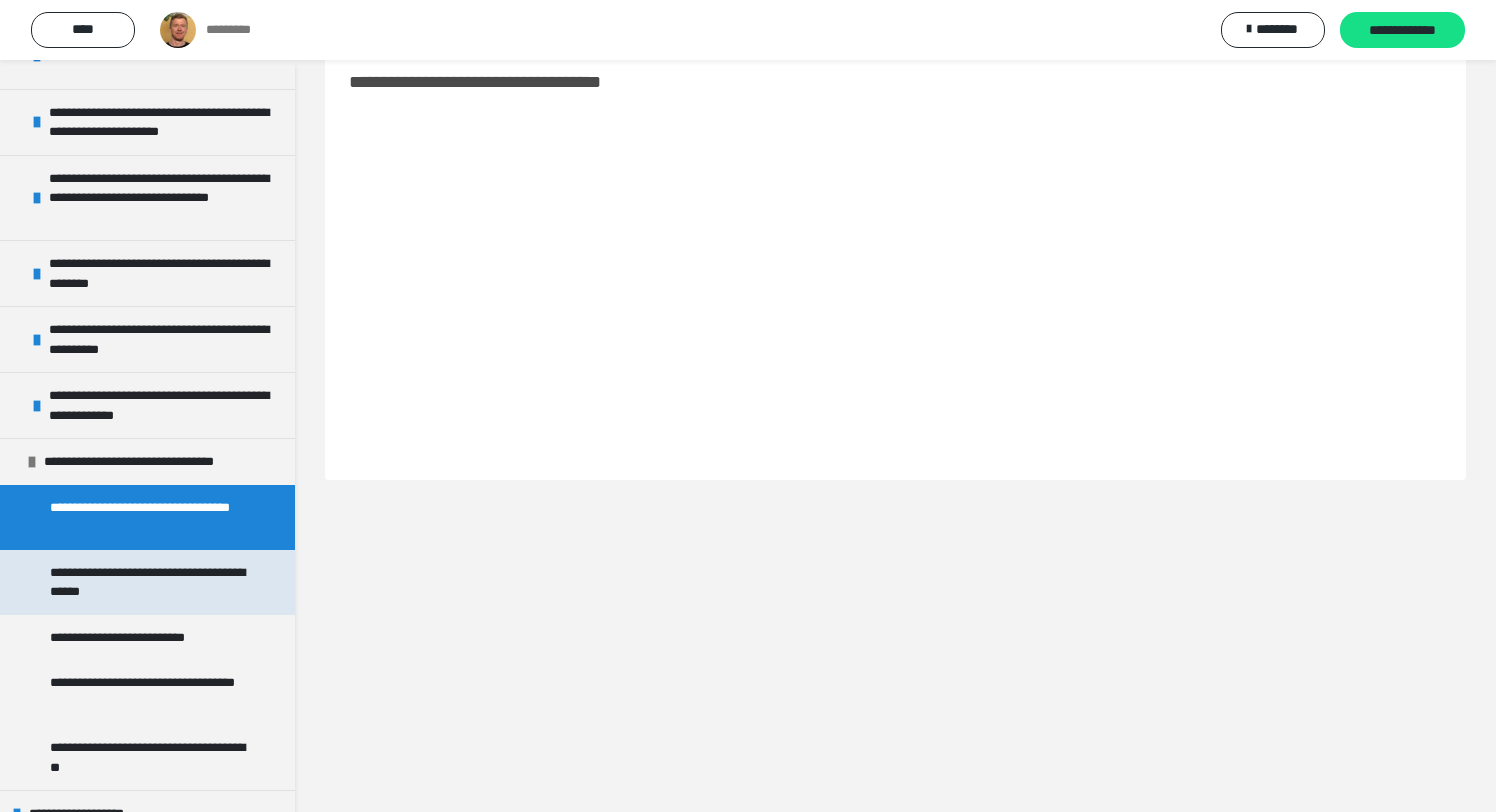 click on "**********" at bounding box center [149, 582] 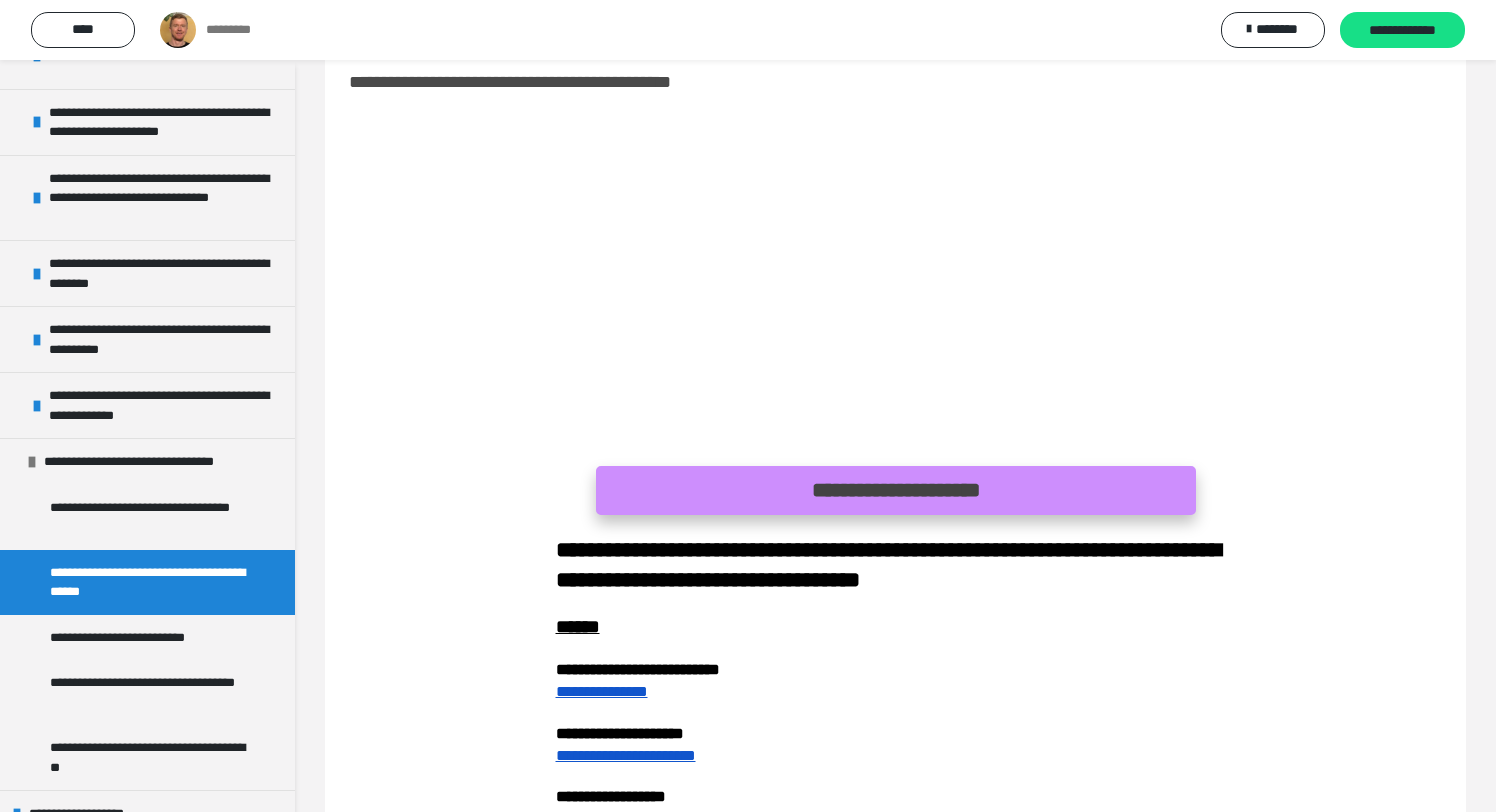 click on "**********" at bounding box center [896, 490] 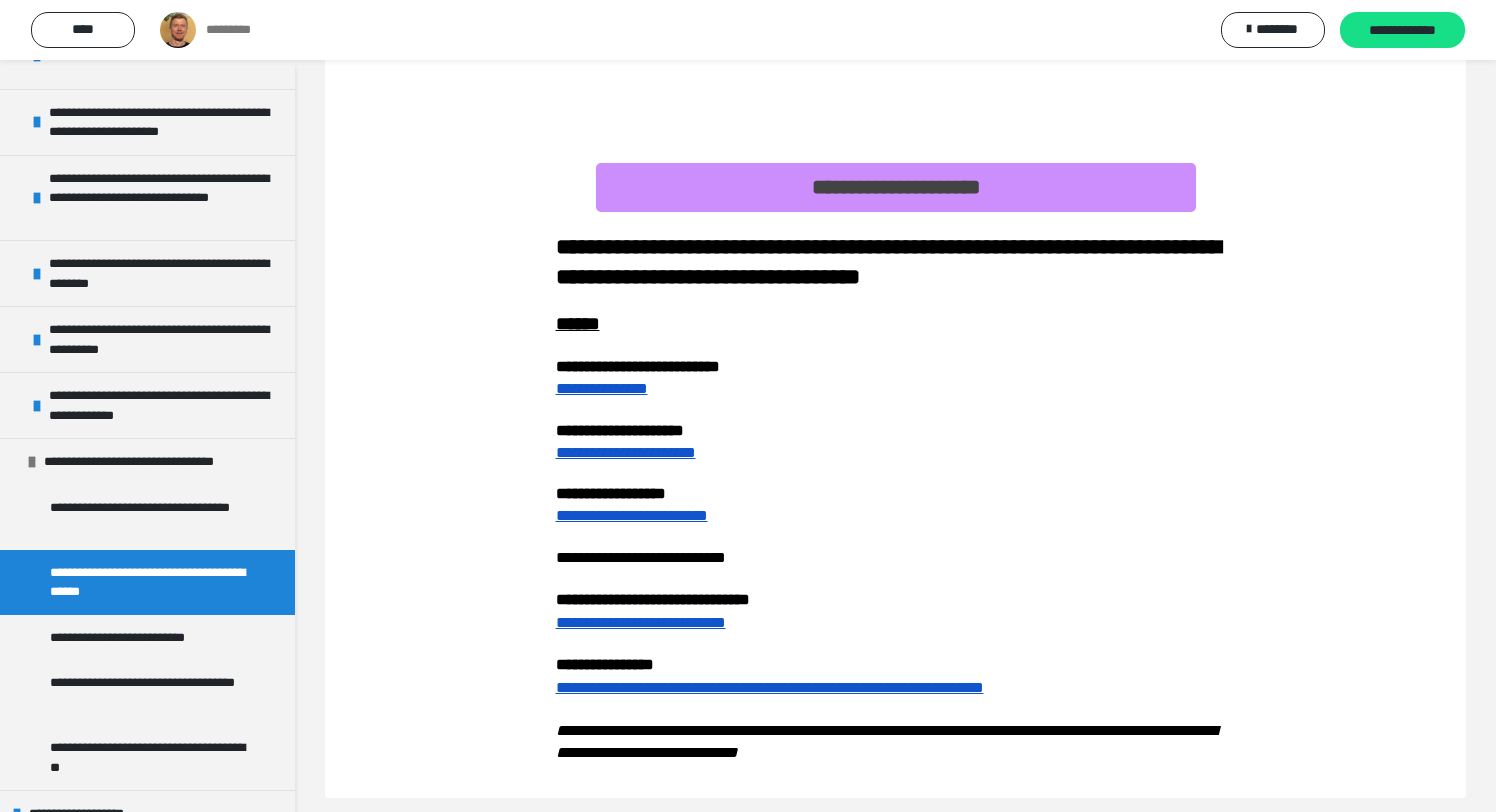 scroll, scrollTop: 365, scrollLeft: 0, axis: vertical 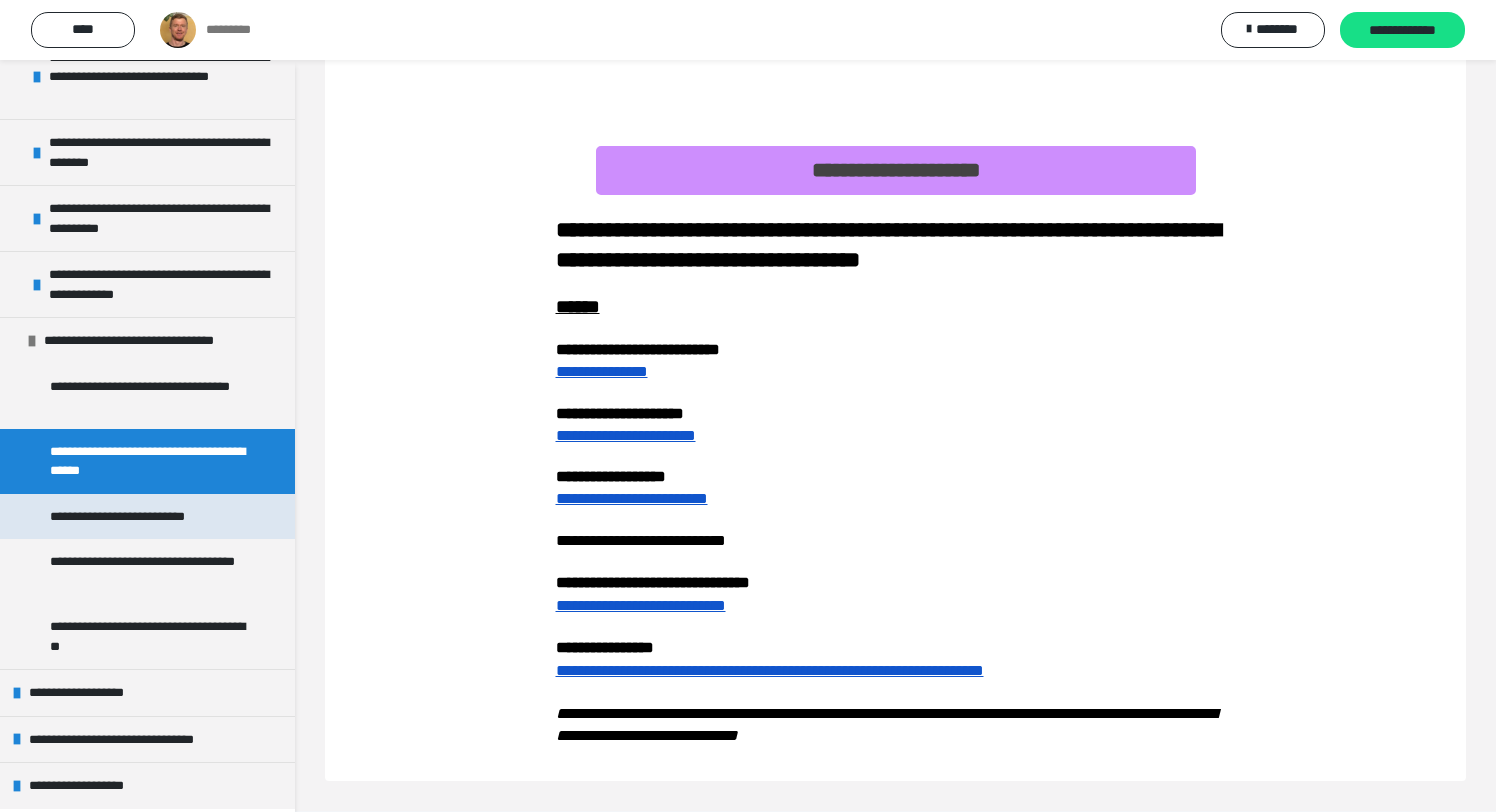 click on "**********" at bounding box center [135, 517] 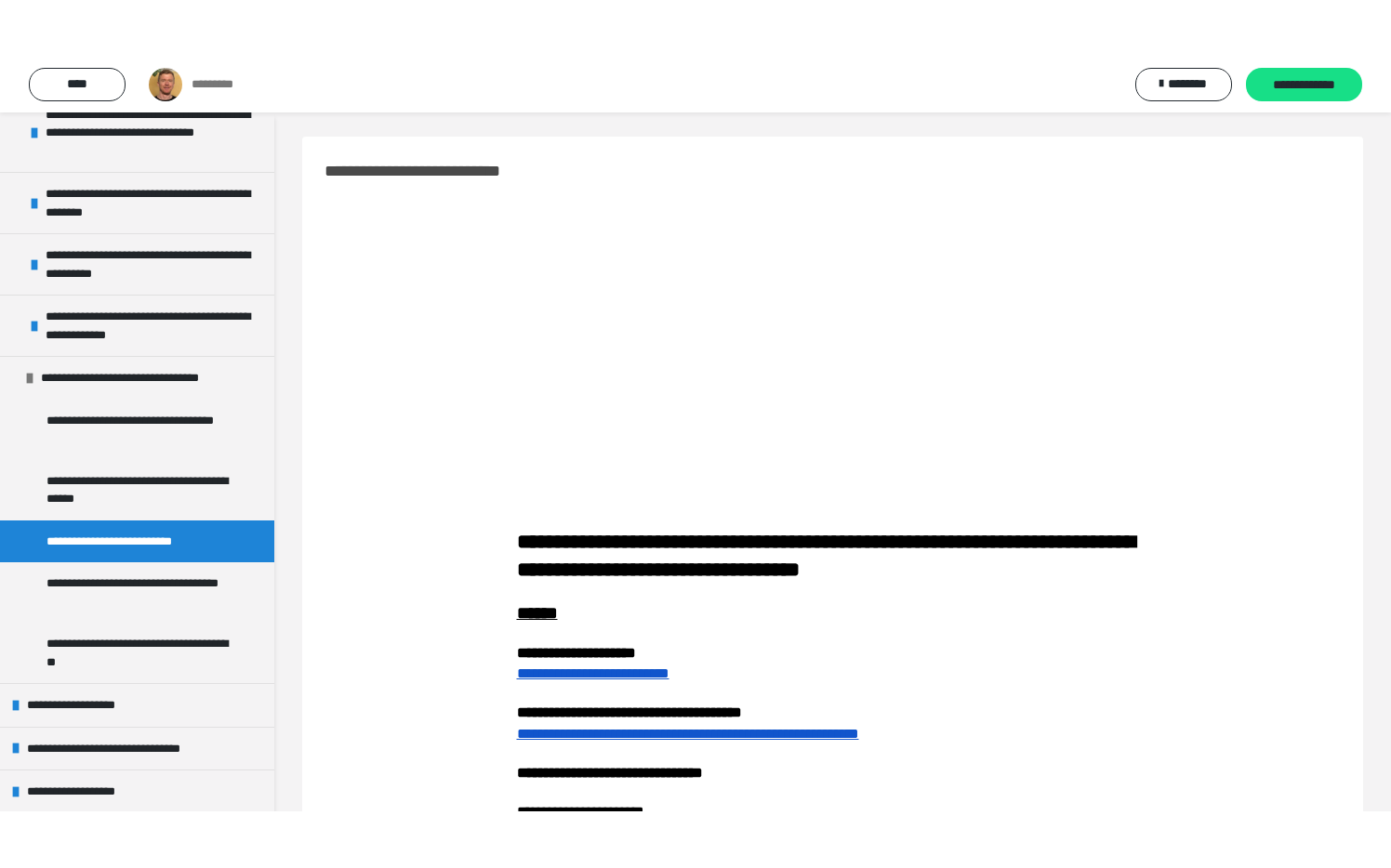 scroll, scrollTop: 0, scrollLeft: 0, axis: both 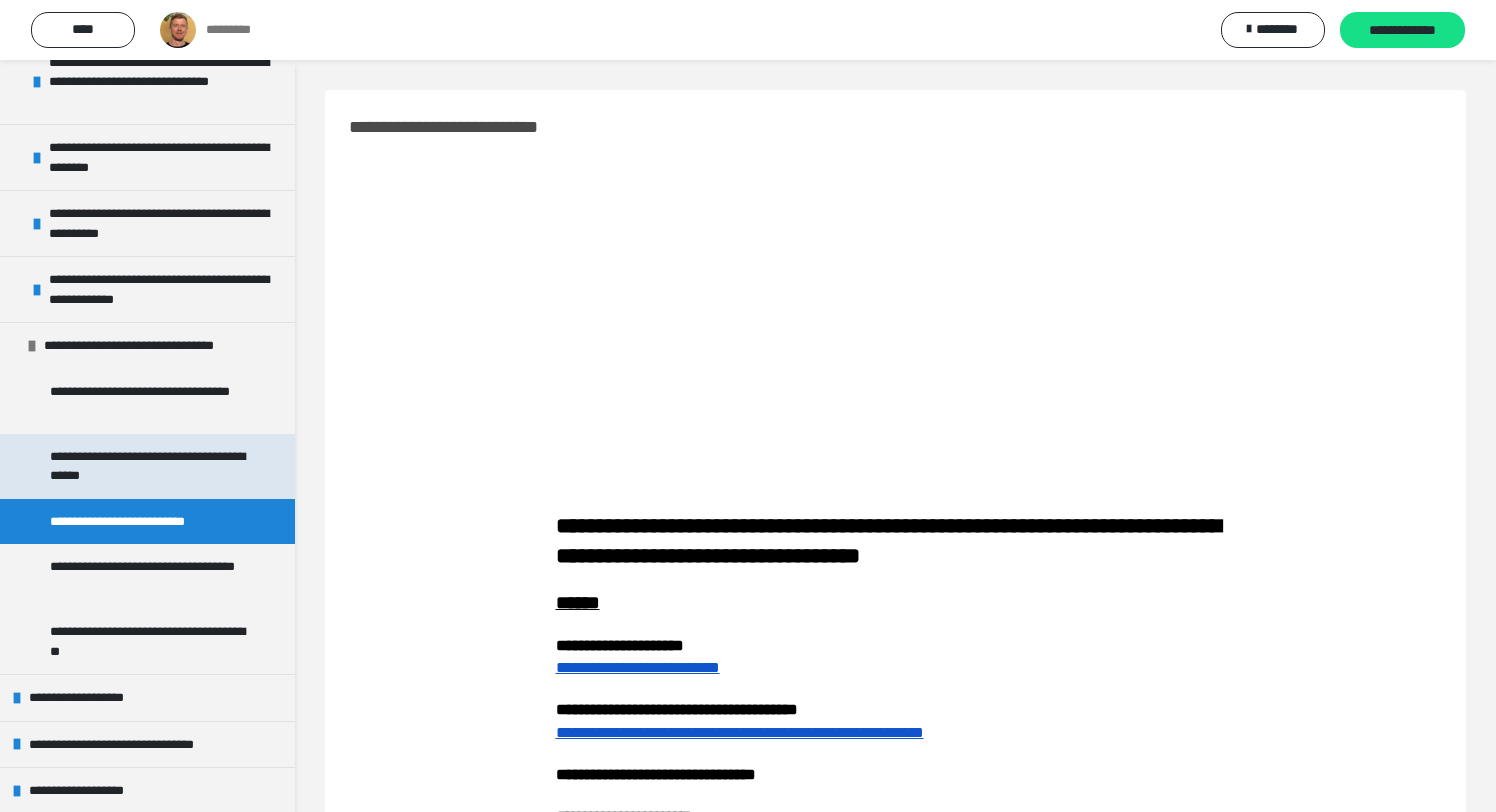click on "**********" at bounding box center (149, 466) 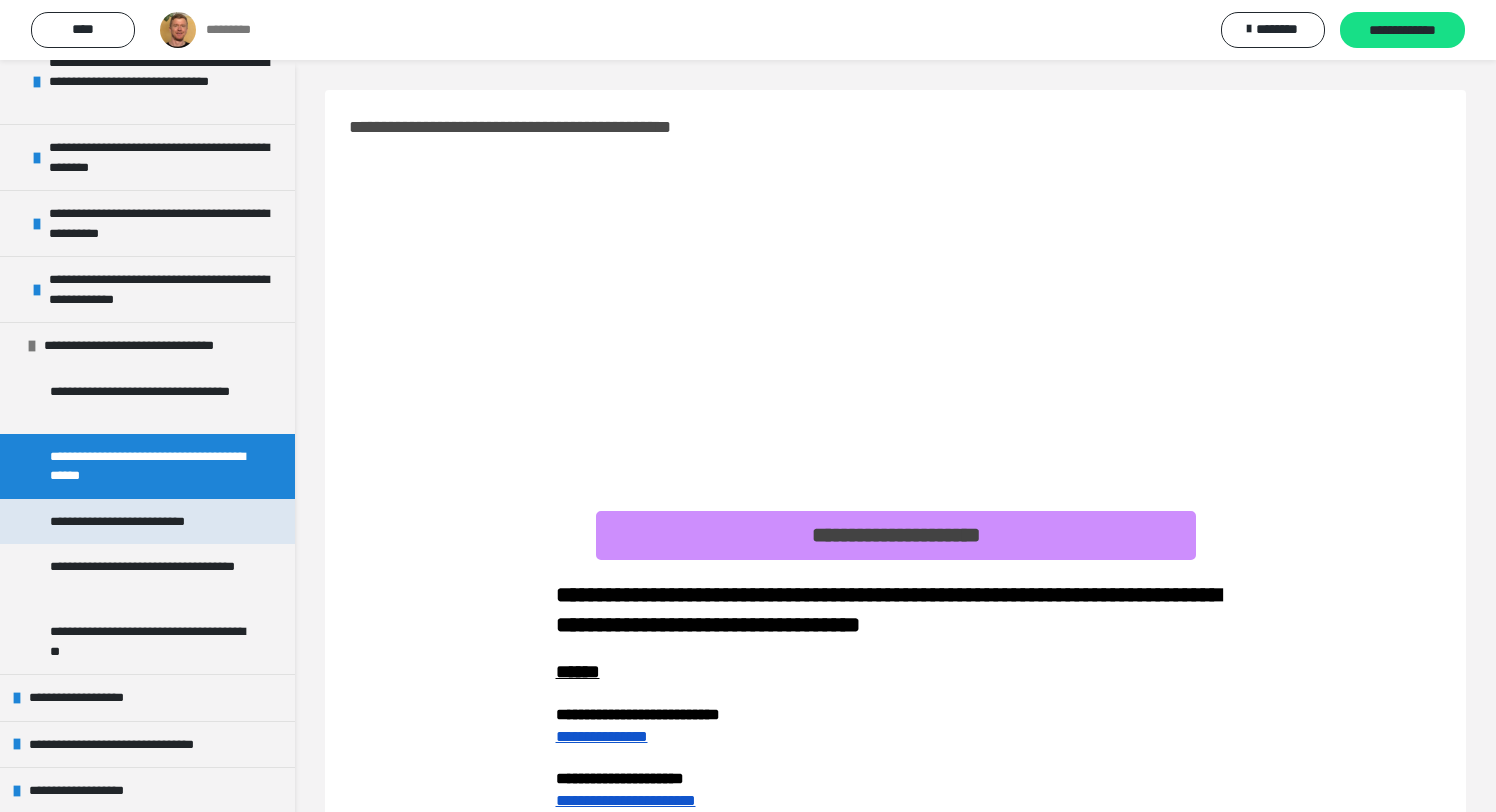 click on "**********" at bounding box center (135, 522) 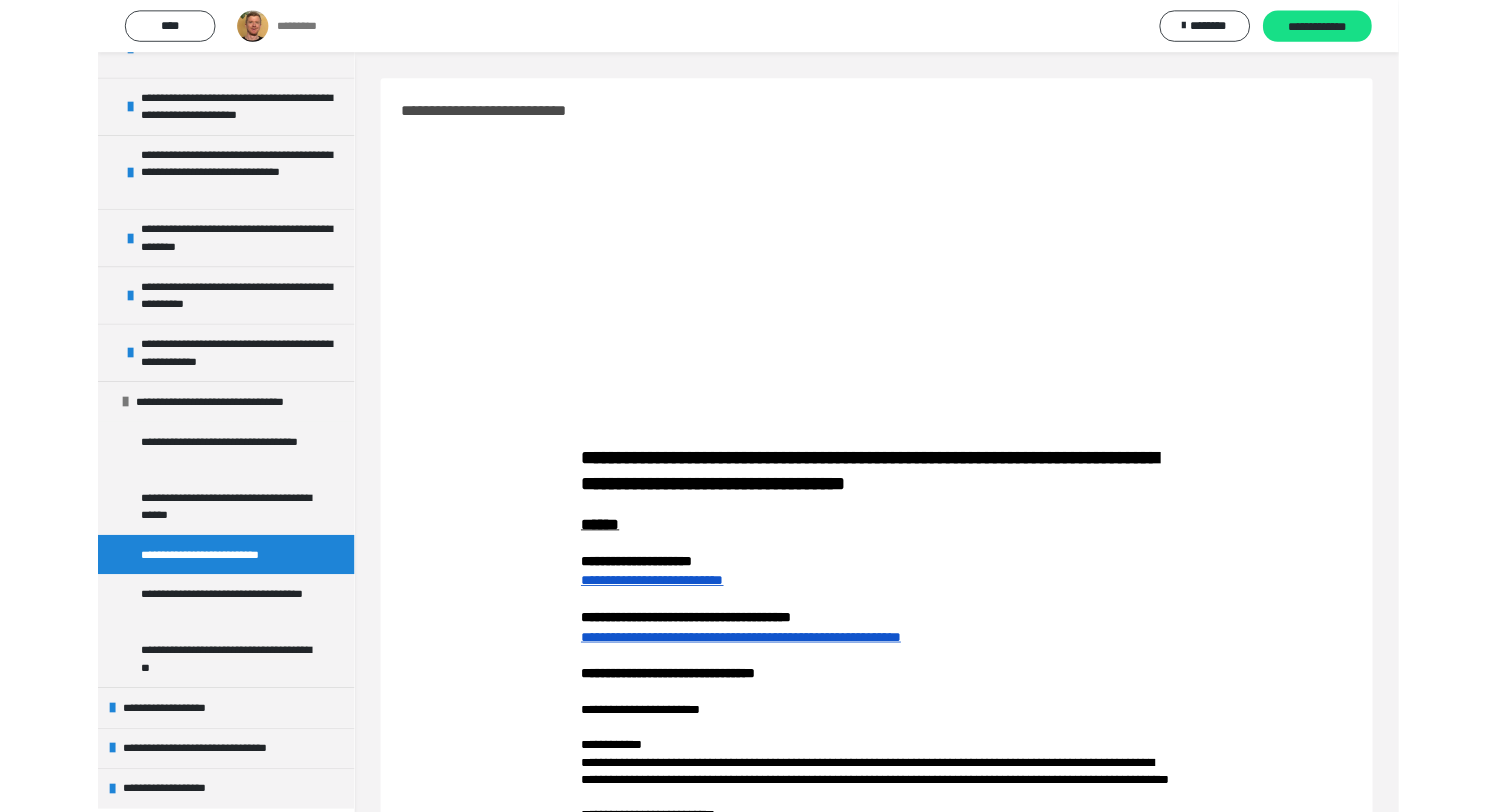 scroll, scrollTop: 863, scrollLeft: 0, axis: vertical 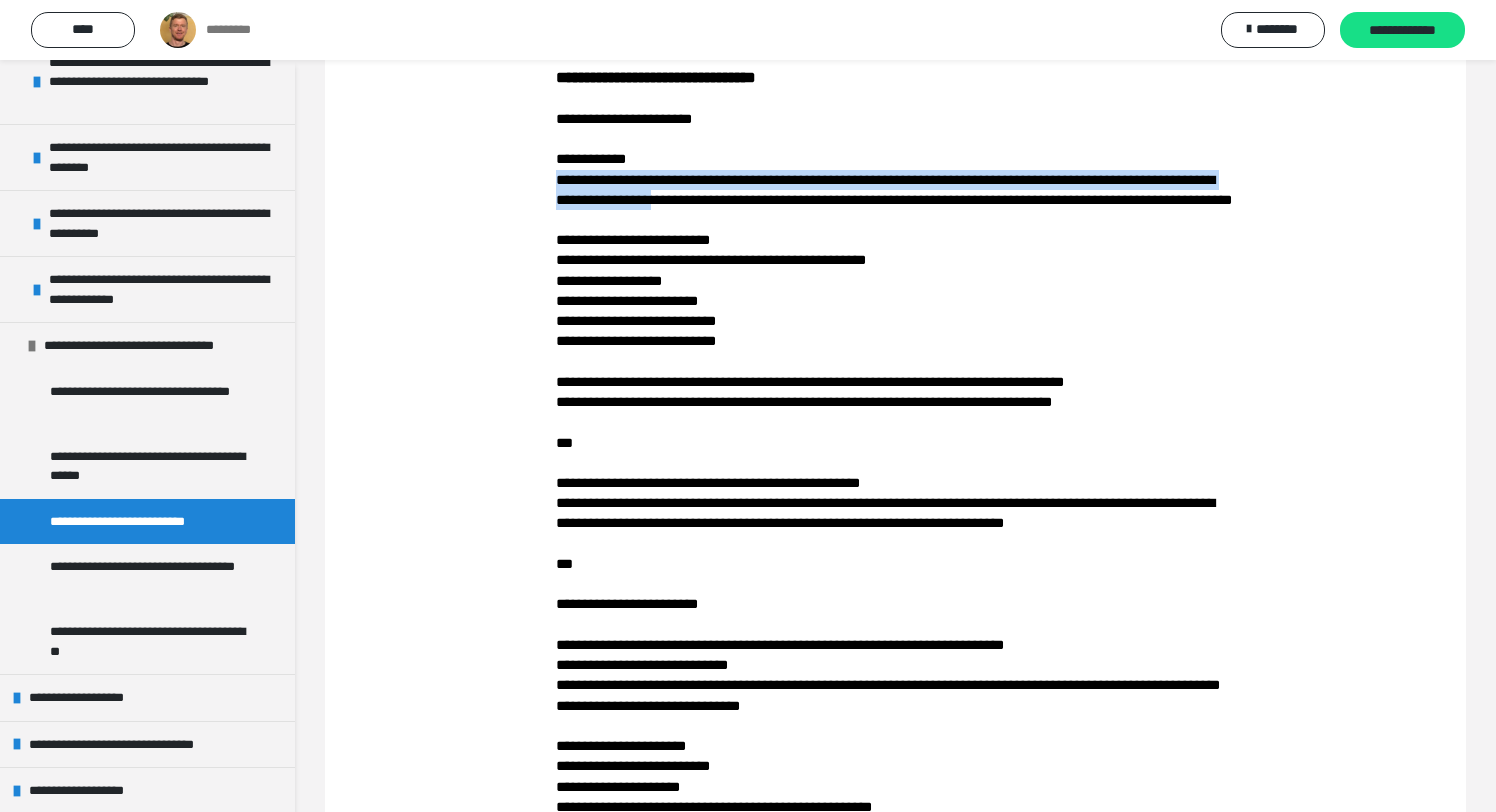 drag, startPoint x: 552, startPoint y: 179, endPoint x: 1004, endPoint y: 193, distance: 452.21677 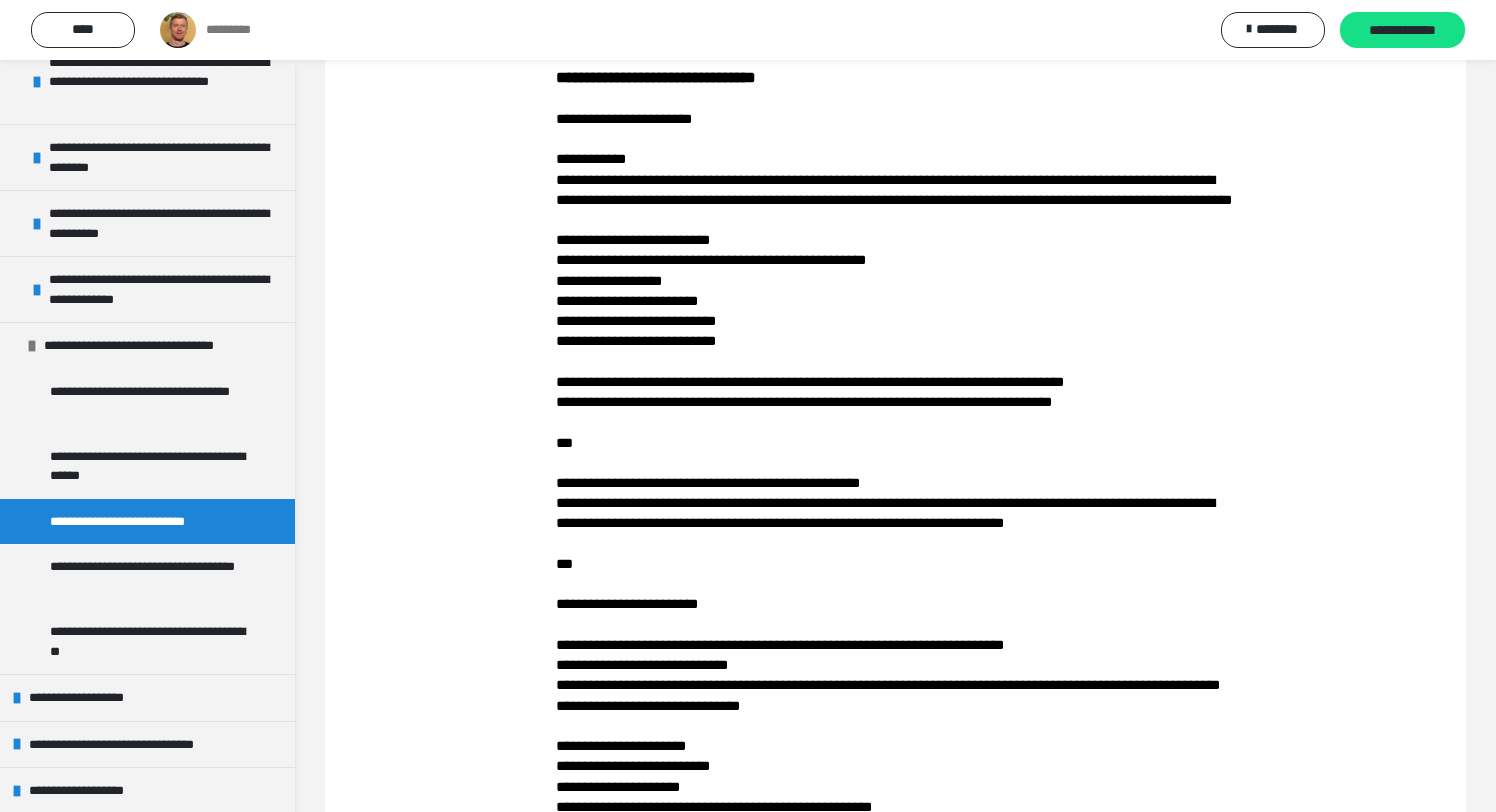 click on "**********" at bounding box center (894, 1181) 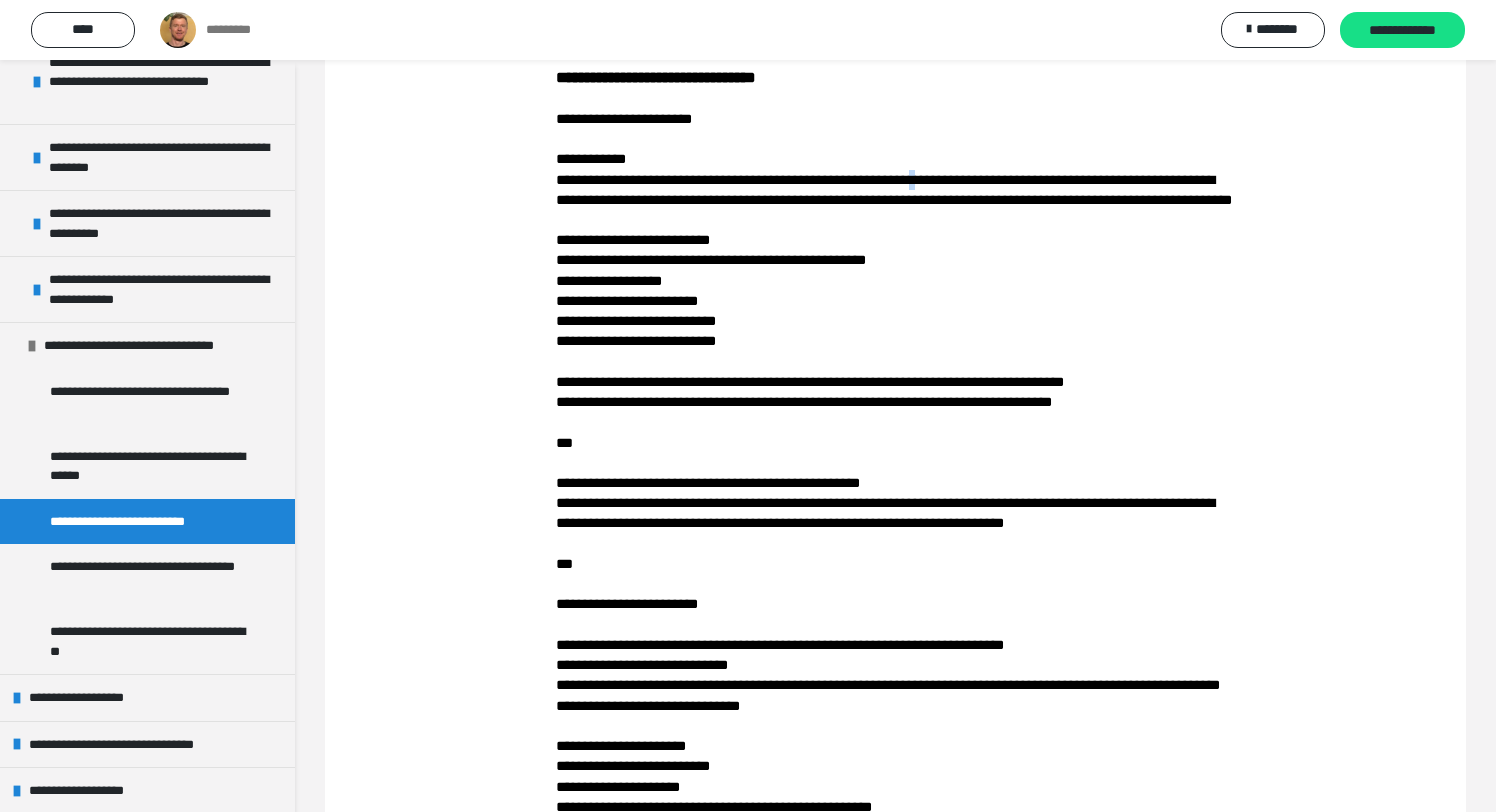 click on "**********" at bounding box center (894, 1181) 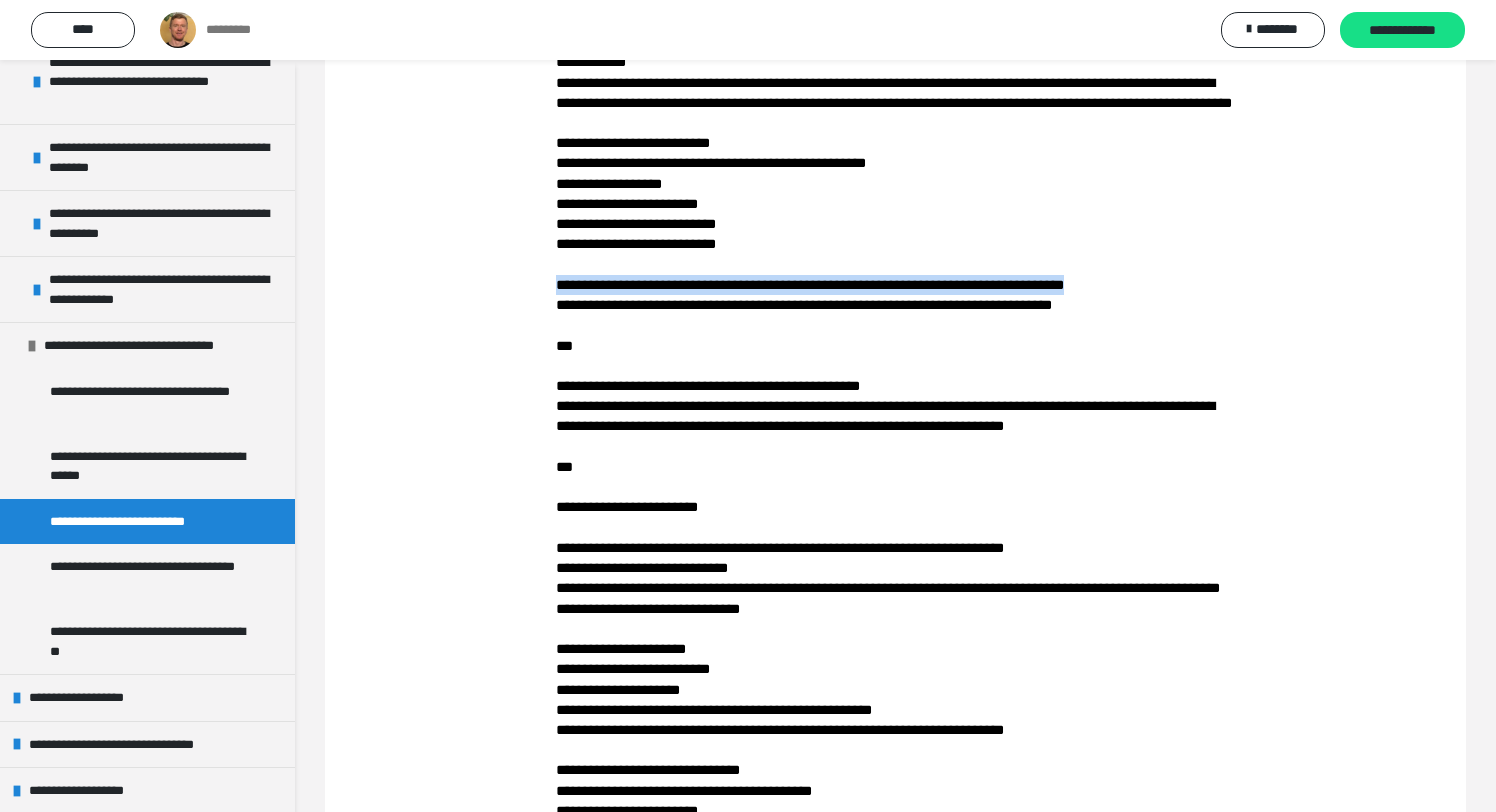 drag, startPoint x: 551, startPoint y: 302, endPoint x: 680, endPoint y: 333, distance: 132.67253 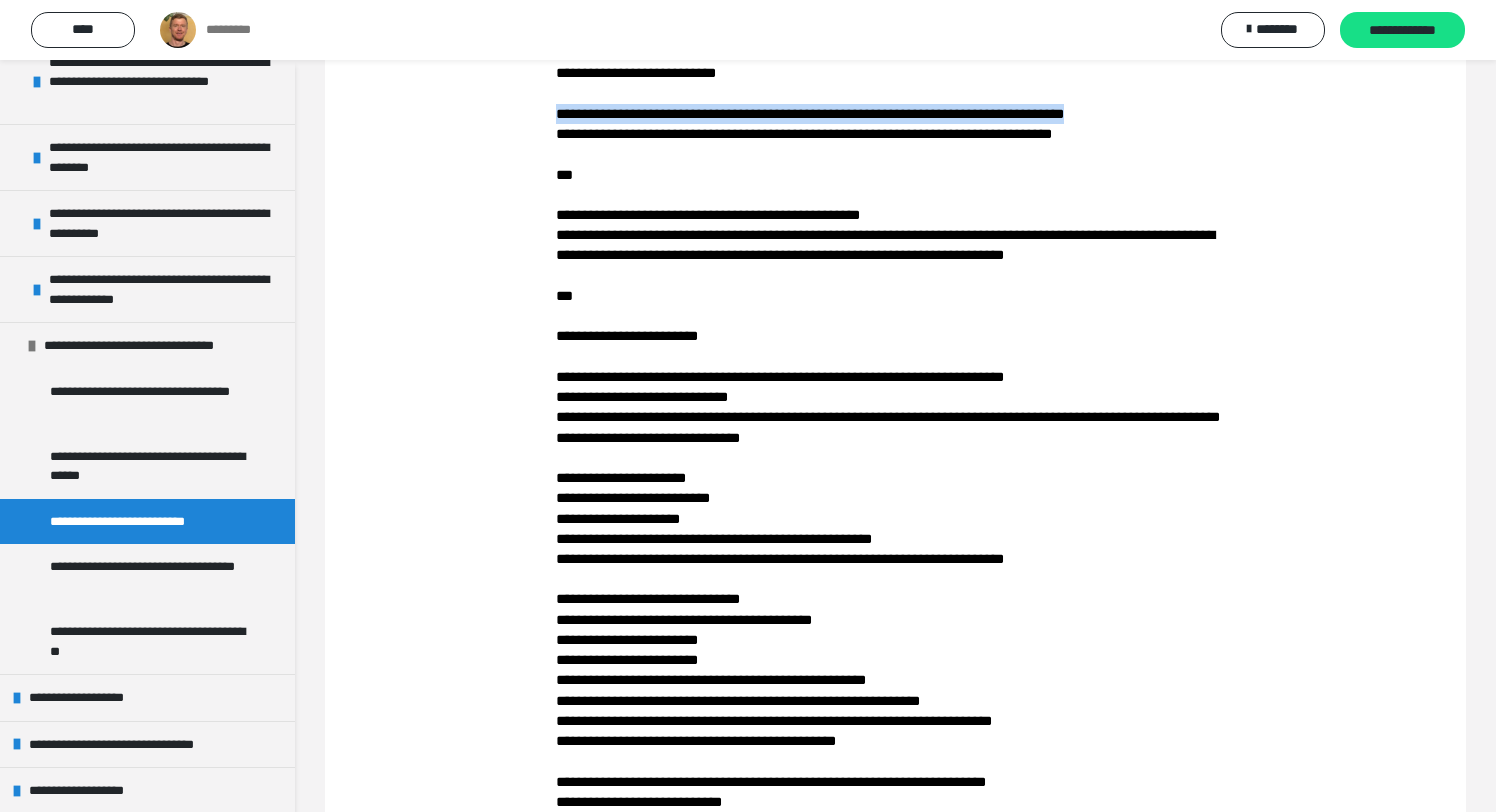 scroll, scrollTop: 970, scrollLeft: 0, axis: vertical 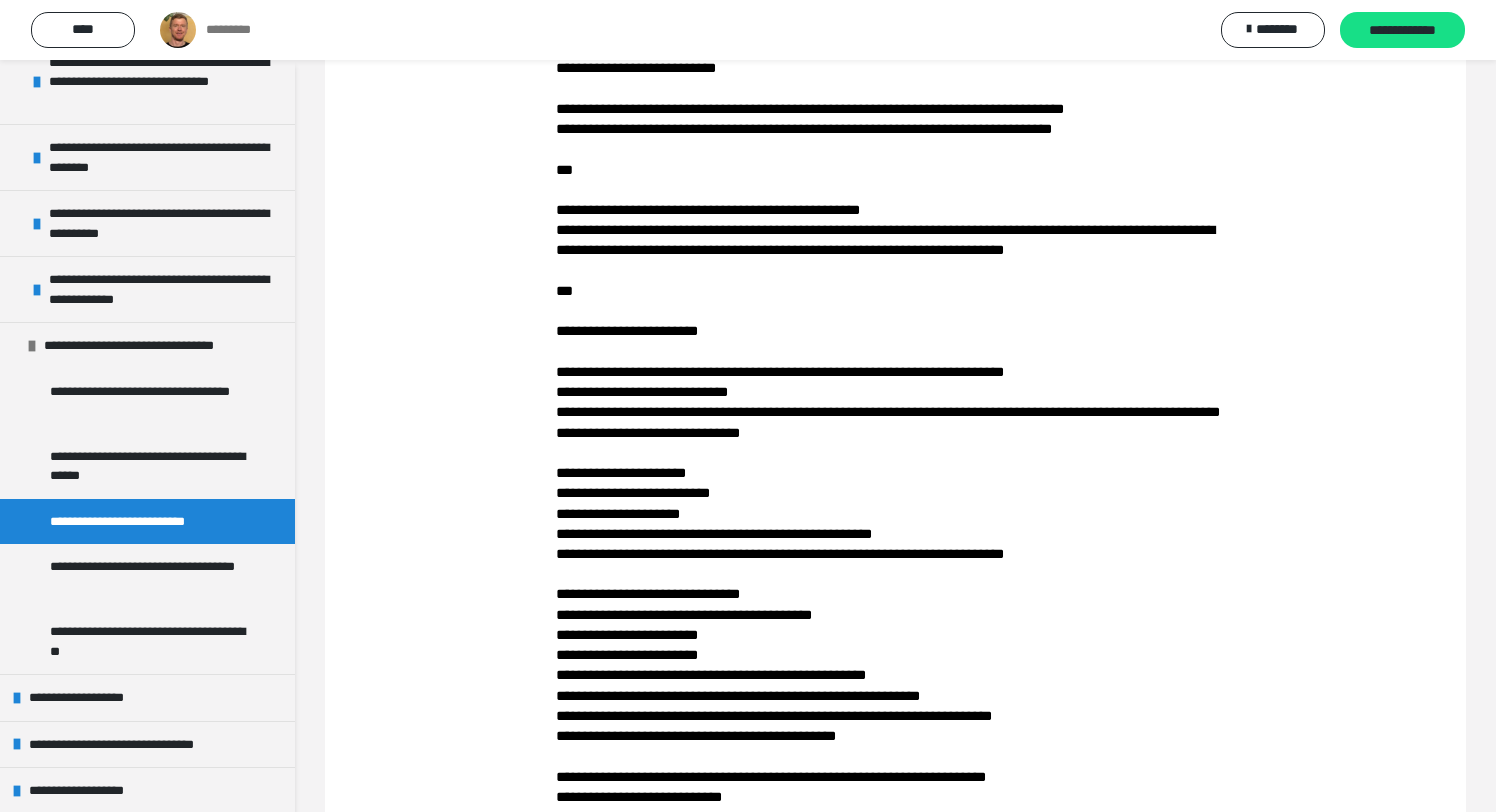 click on "**********" at bounding box center (894, 908) 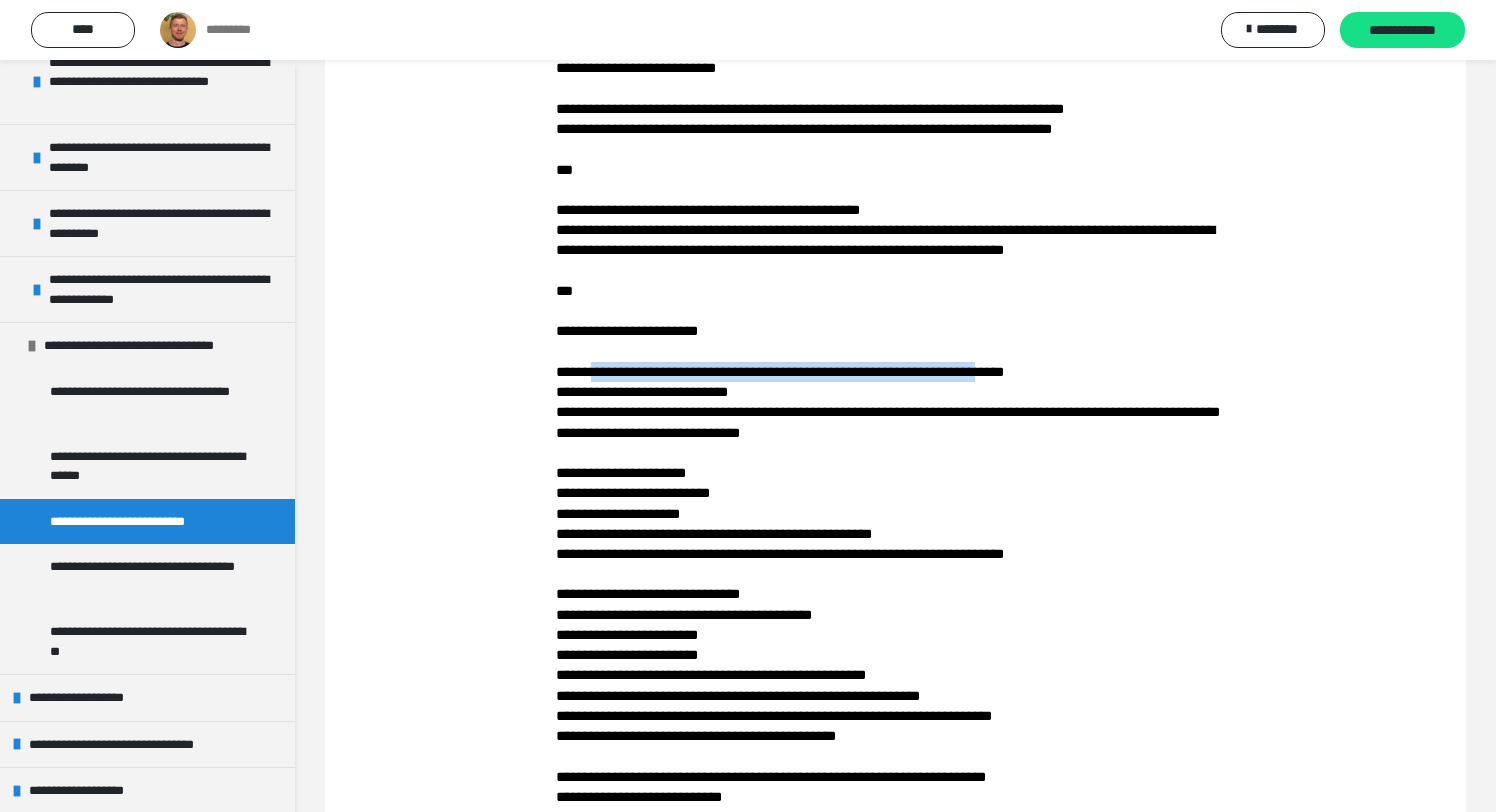 drag, startPoint x: 693, startPoint y: 452, endPoint x: 1172, endPoint y: 452, distance: 479 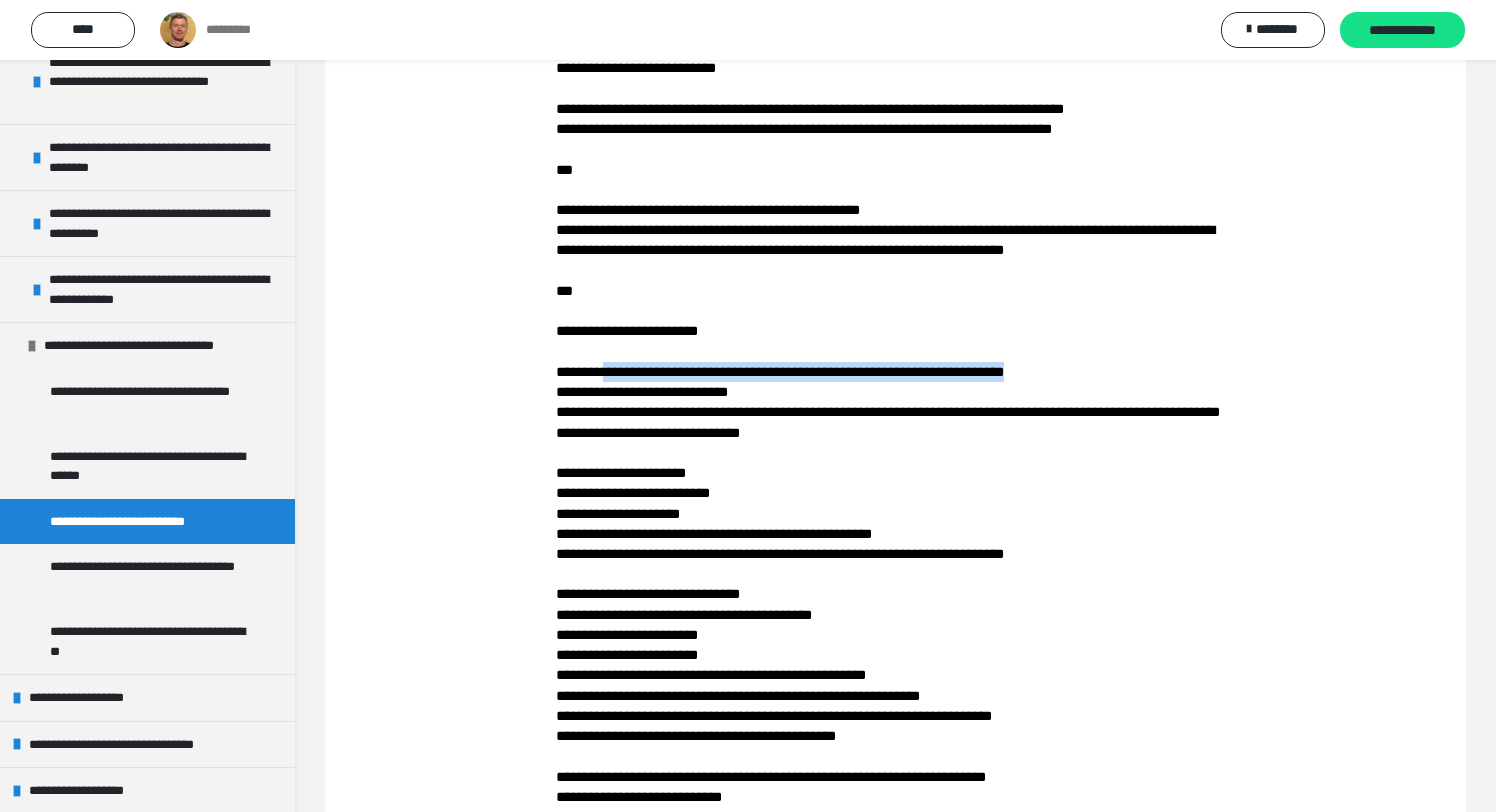 drag, startPoint x: 1181, startPoint y: 453, endPoint x: 626, endPoint y: 445, distance: 555.0577 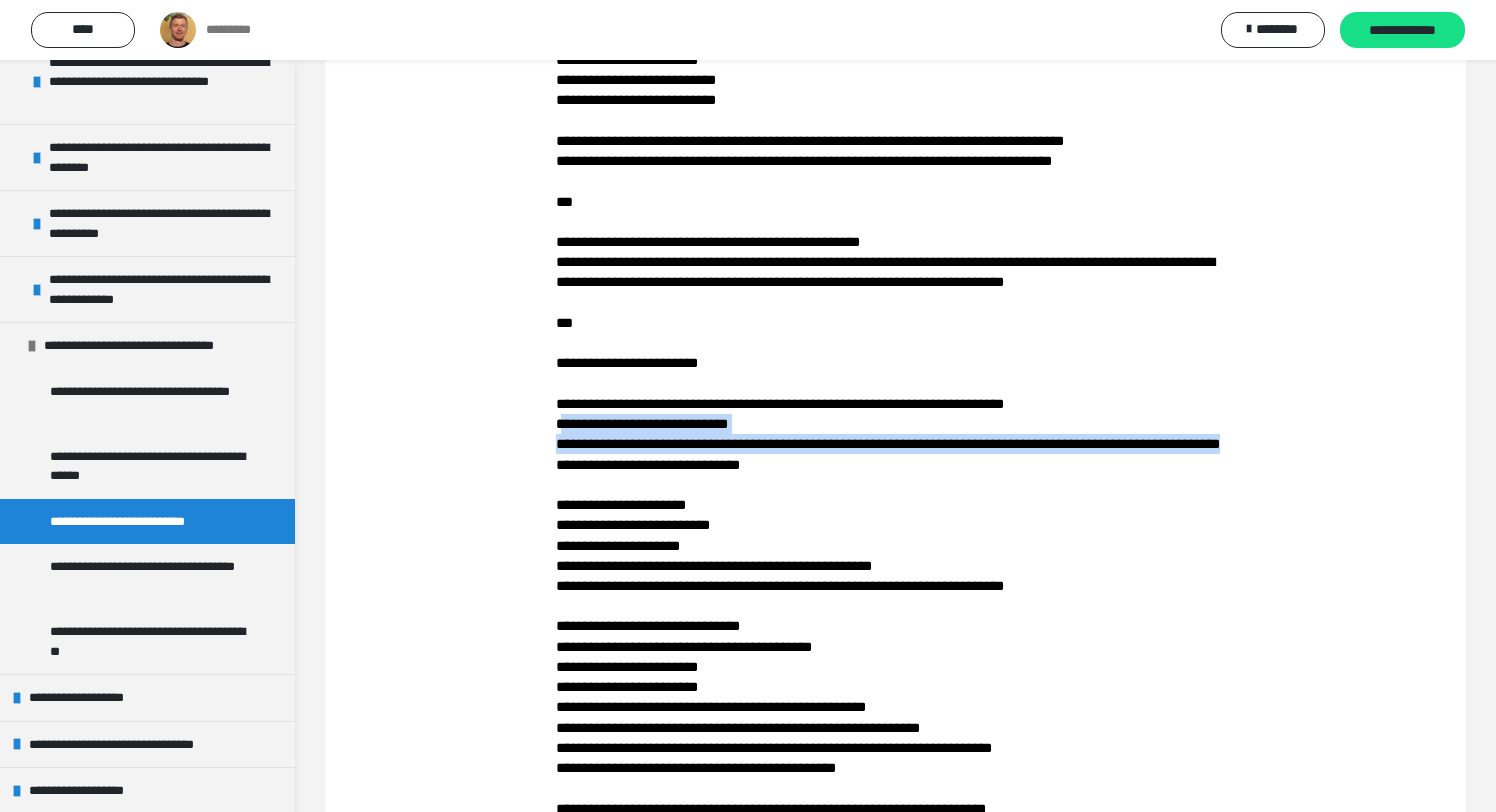 scroll, scrollTop: 939, scrollLeft: 0, axis: vertical 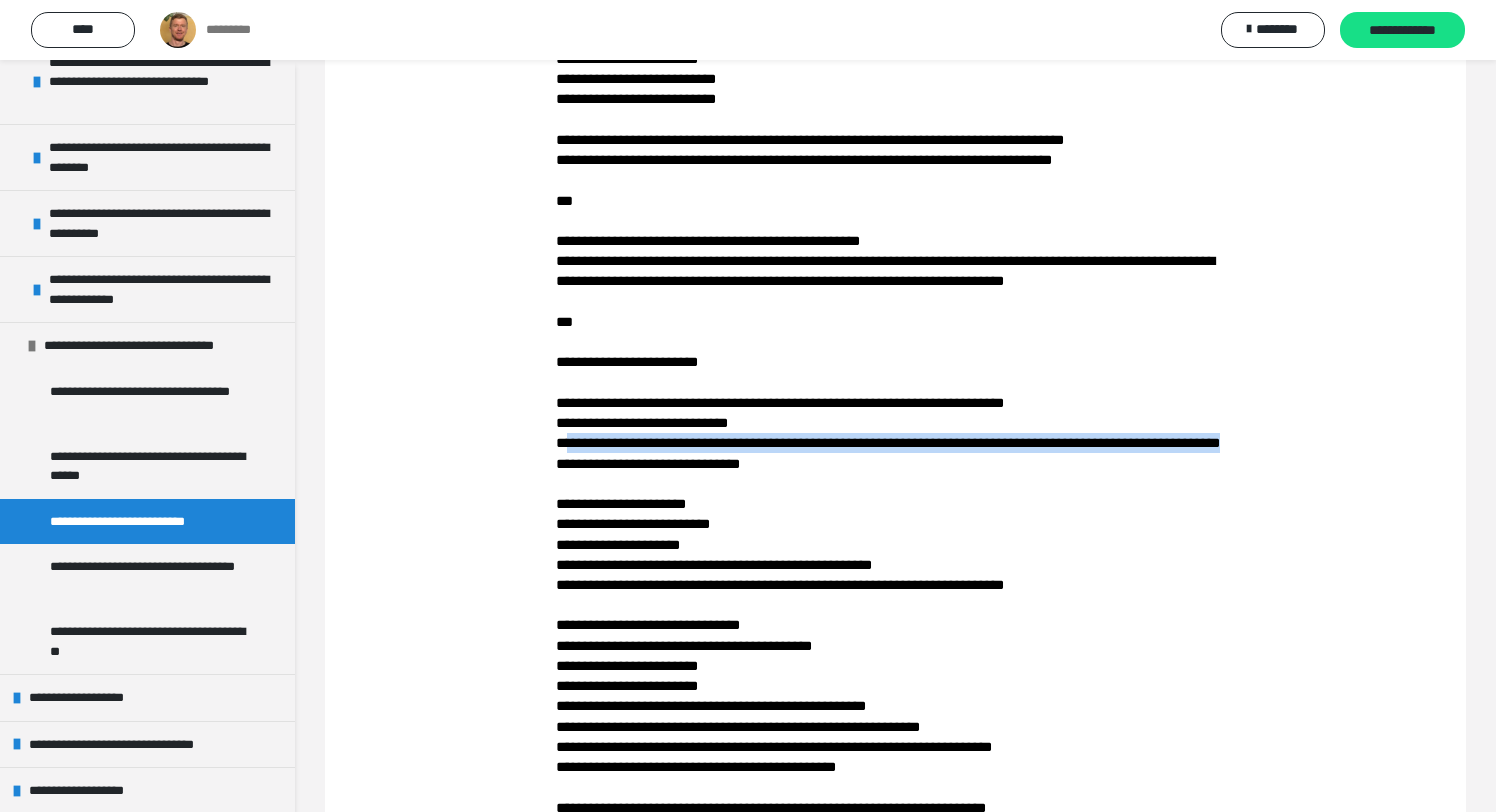 drag, startPoint x: 868, startPoint y: 505, endPoint x: 575, endPoint y: 516, distance: 293.20642 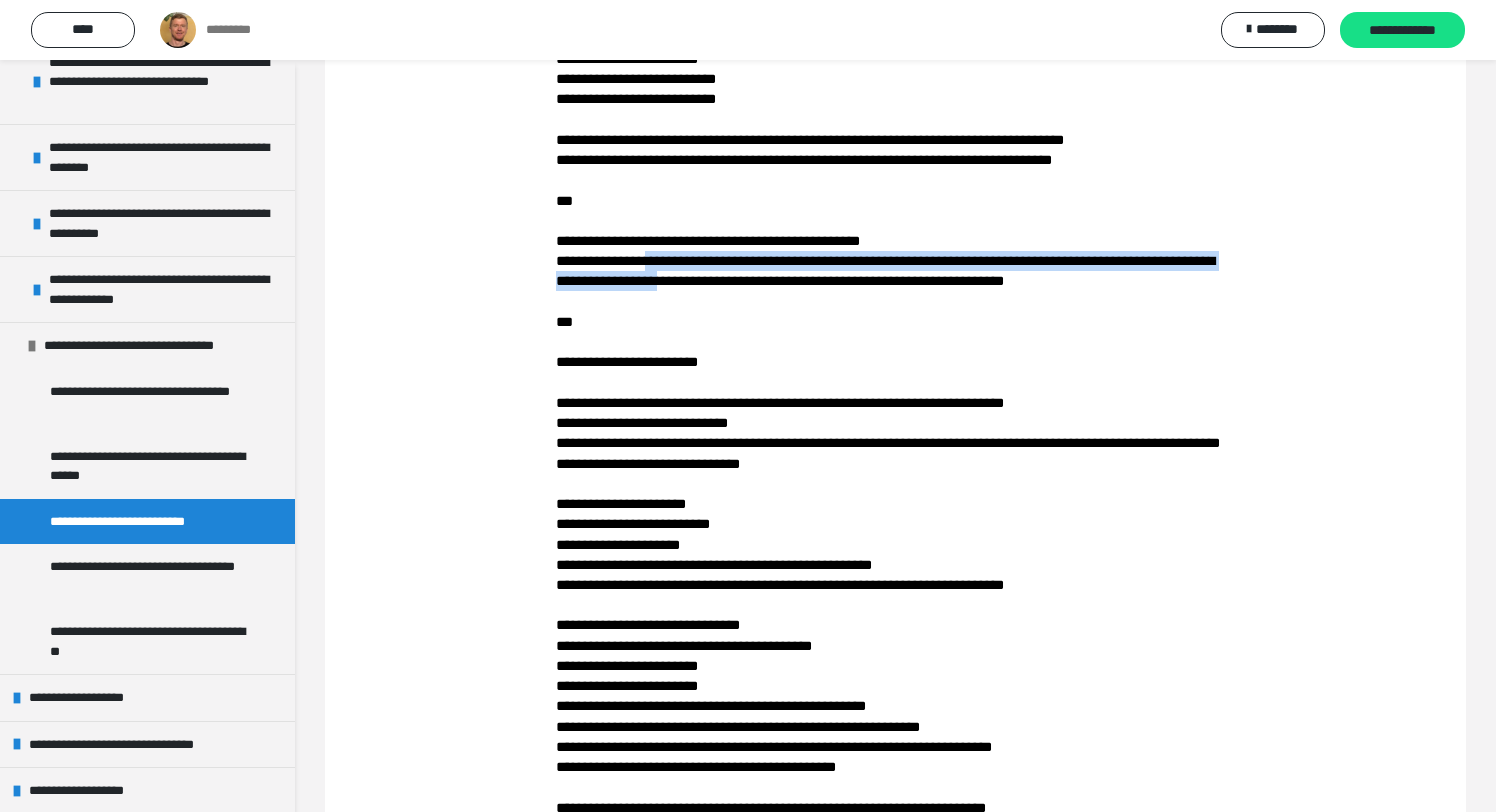 drag, startPoint x: 685, startPoint y: 320, endPoint x: 992, endPoint y: 335, distance: 307.36624 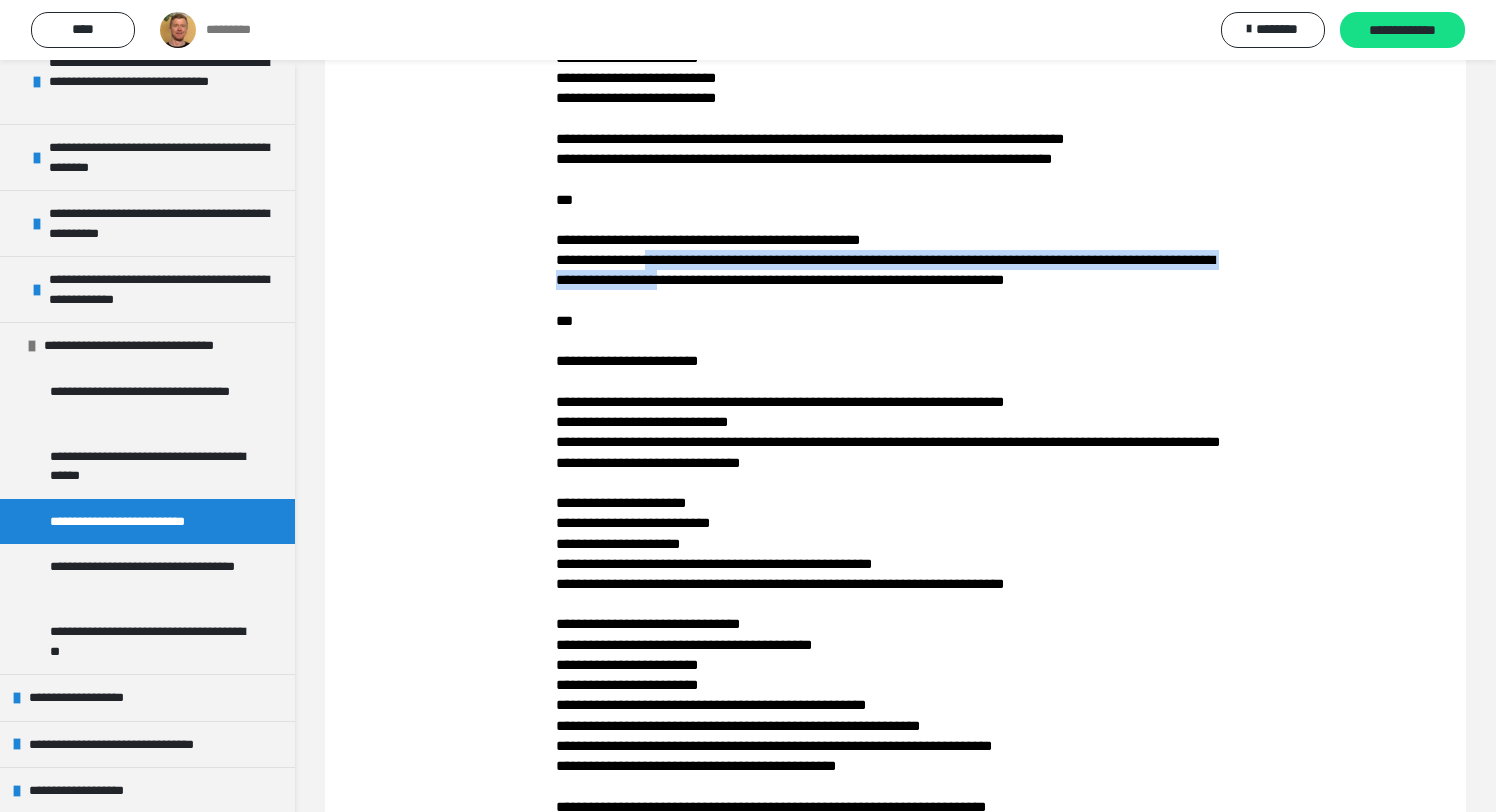 scroll, scrollTop: 931, scrollLeft: 0, axis: vertical 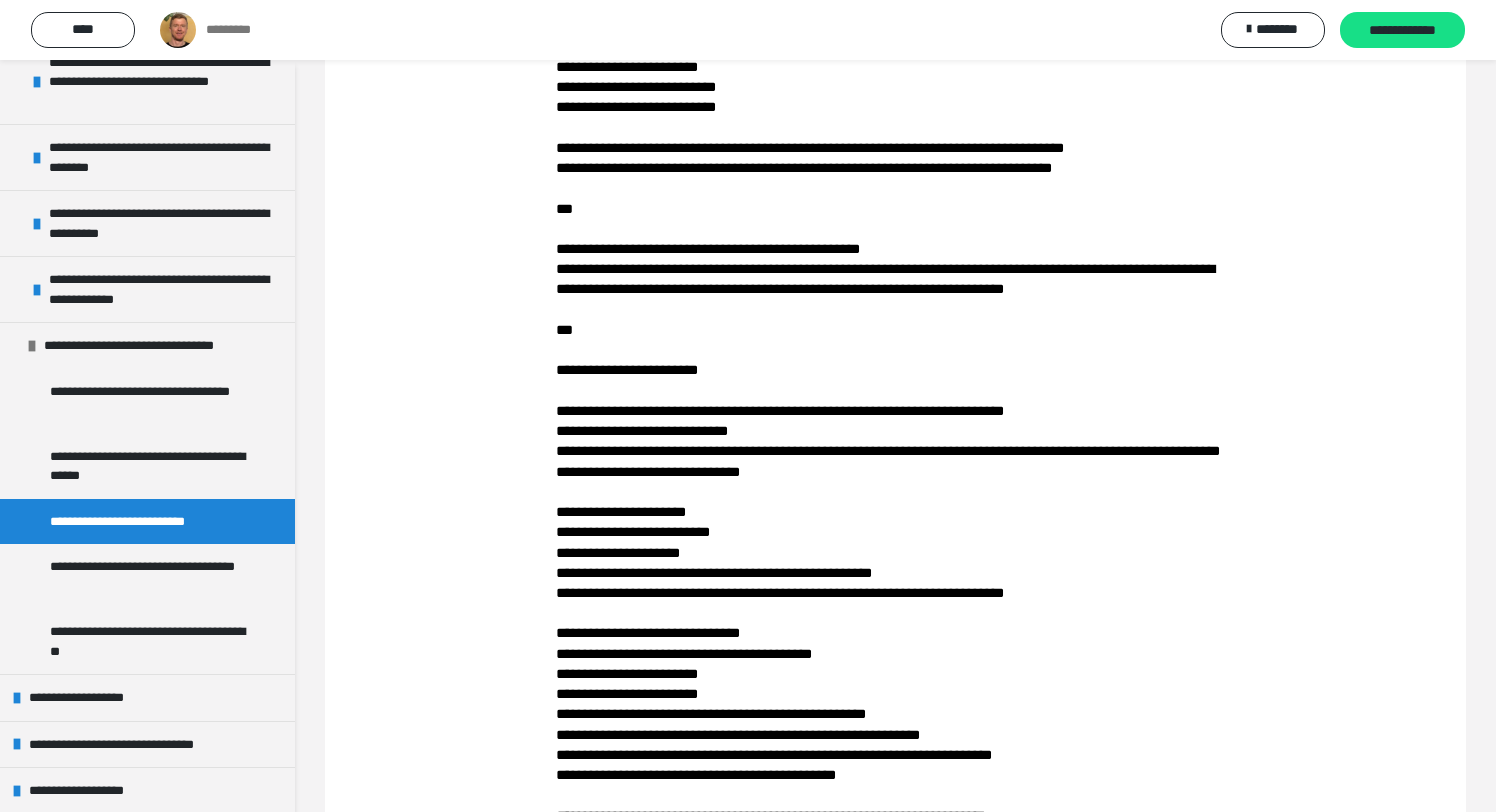 click on "**********" at bounding box center (894, 947) 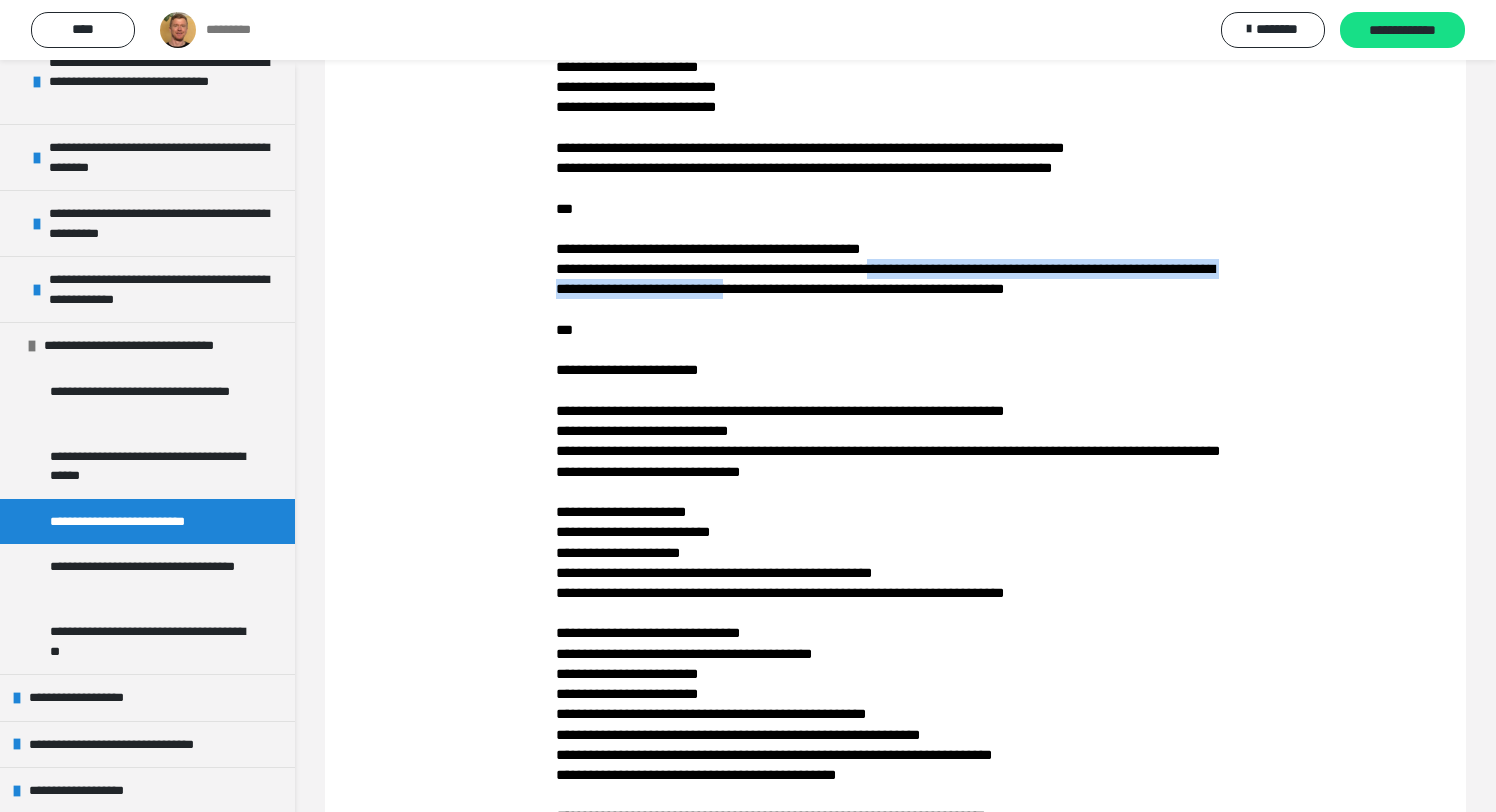 drag, startPoint x: 1014, startPoint y: 327, endPoint x: 1093, endPoint y: 349, distance: 82.006096 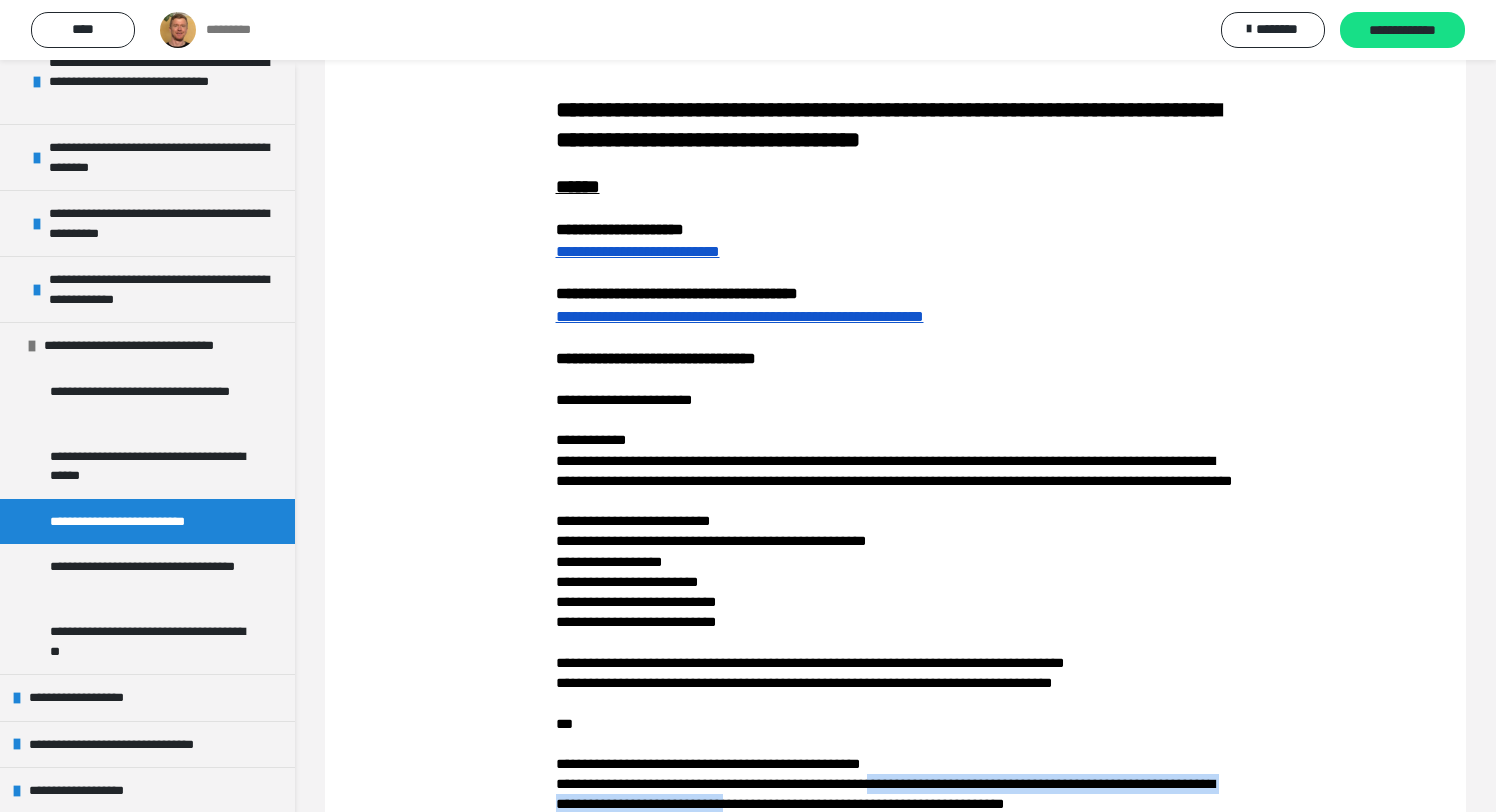 scroll, scrollTop: 509, scrollLeft: 0, axis: vertical 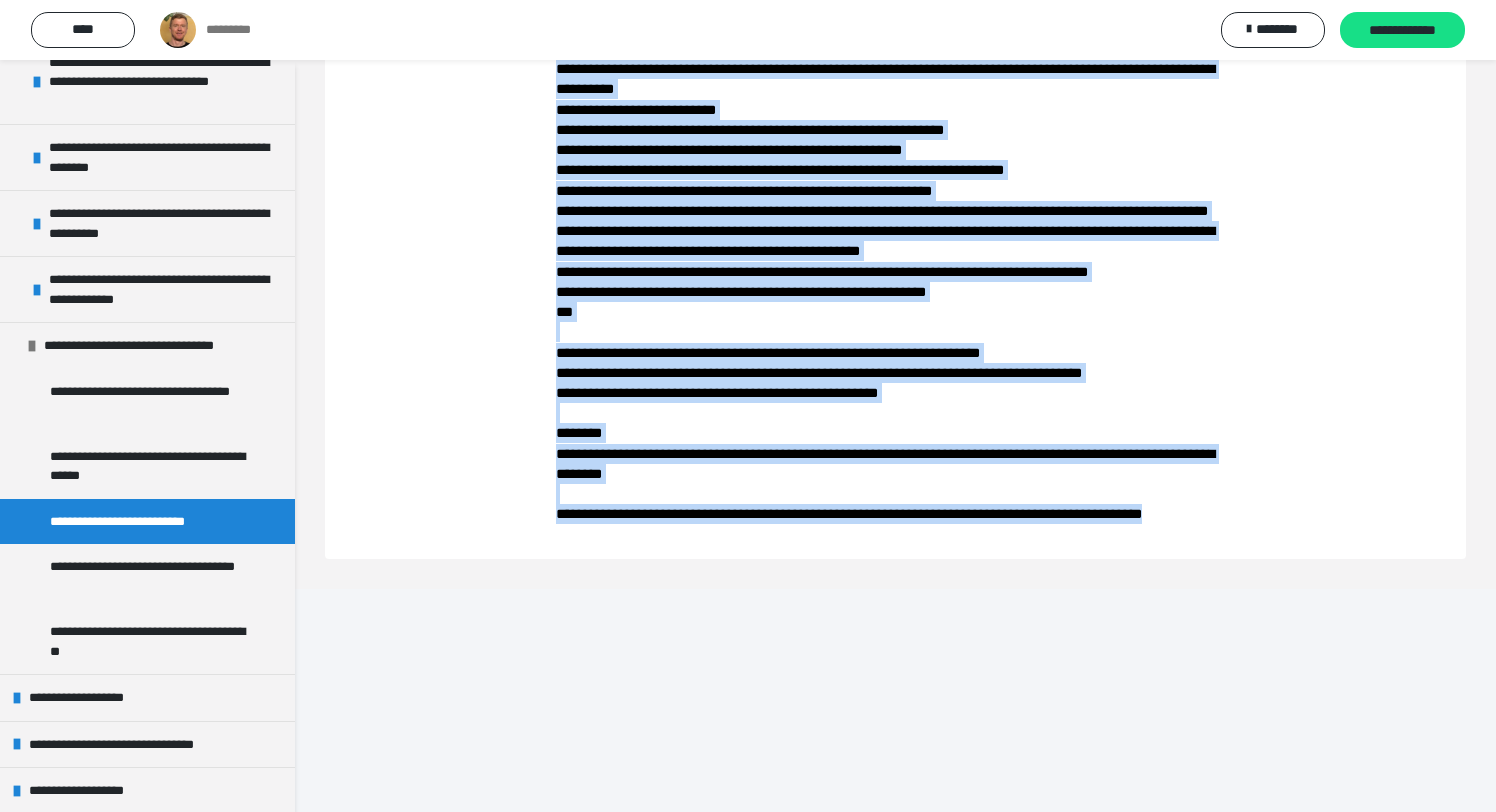drag, startPoint x: 555, startPoint y: 300, endPoint x: 796, endPoint y: 808, distance: 562.2677 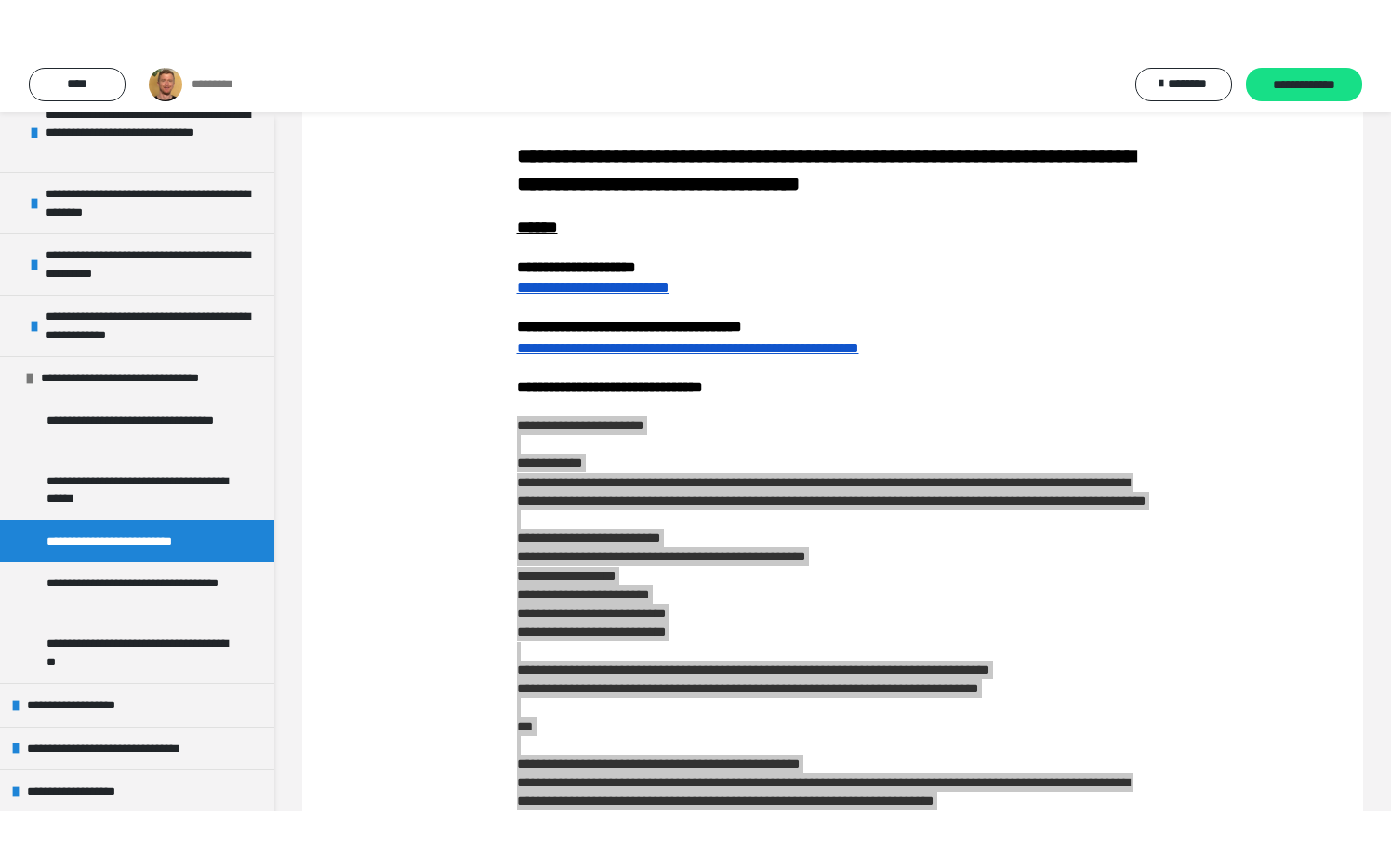 scroll, scrollTop: 0, scrollLeft: 0, axis: both 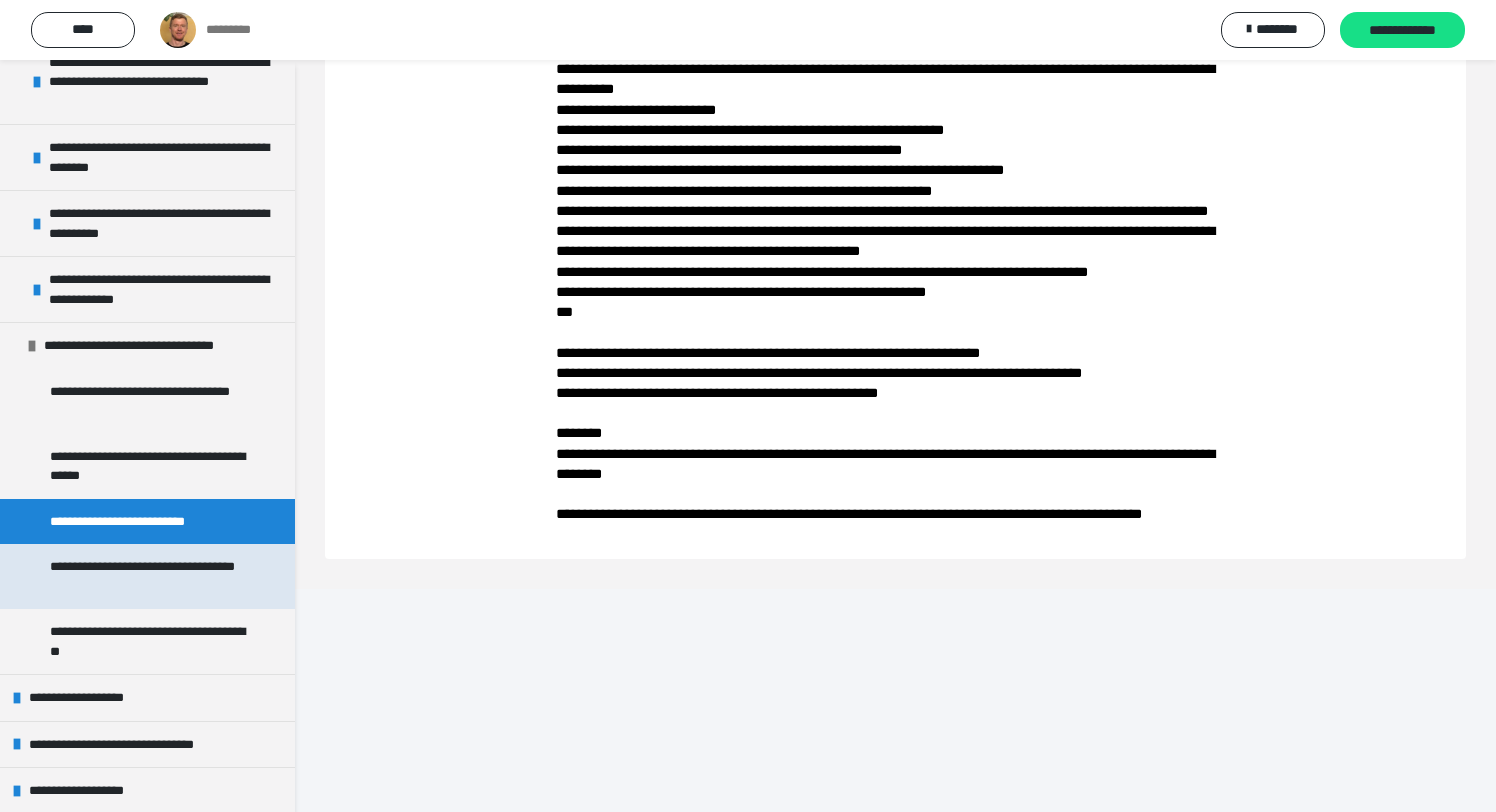 click on "**********" at bounding box center (149, 576) 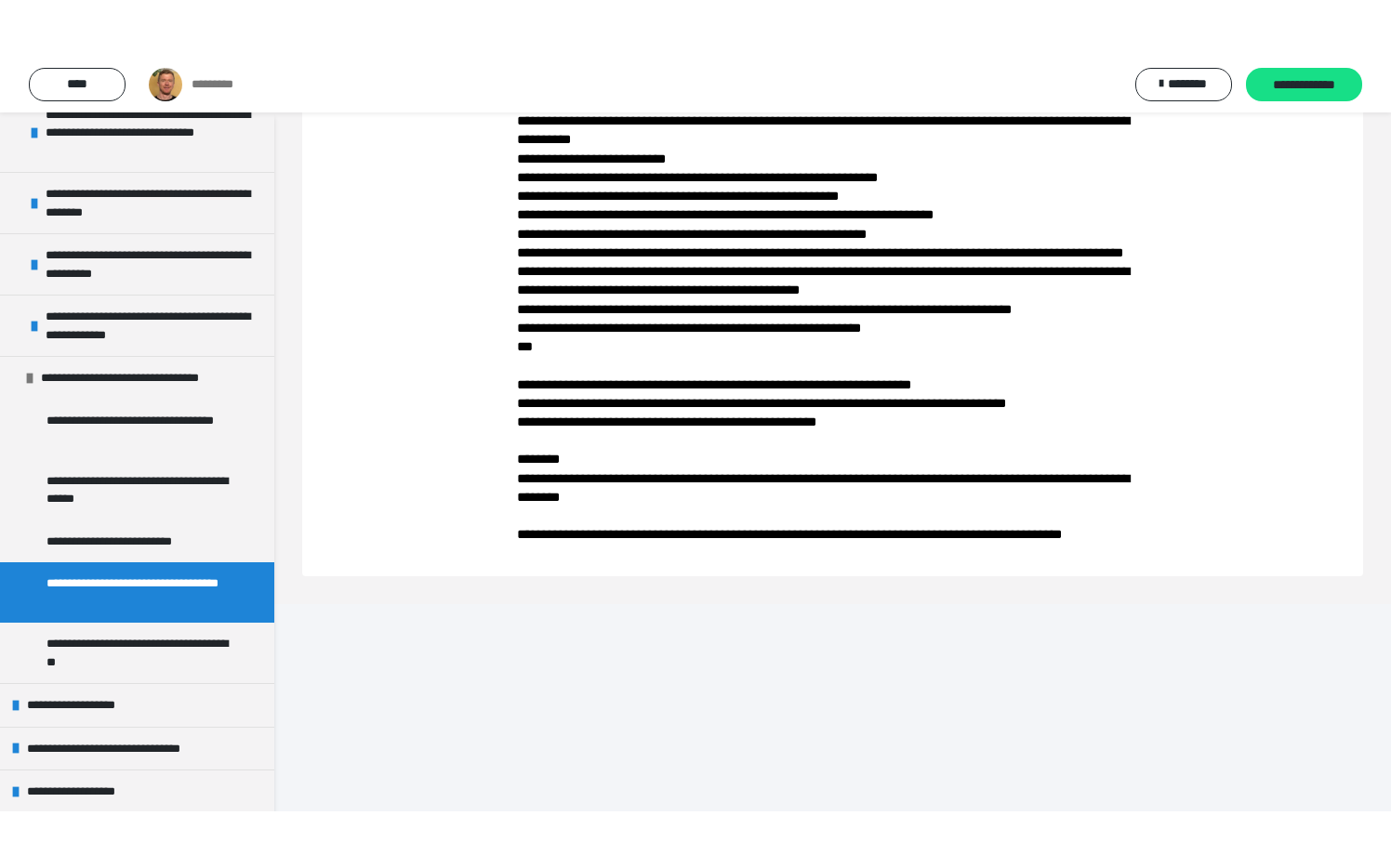 scroll, scrollTop: 56, scrollLeft: 0, axis: vertical 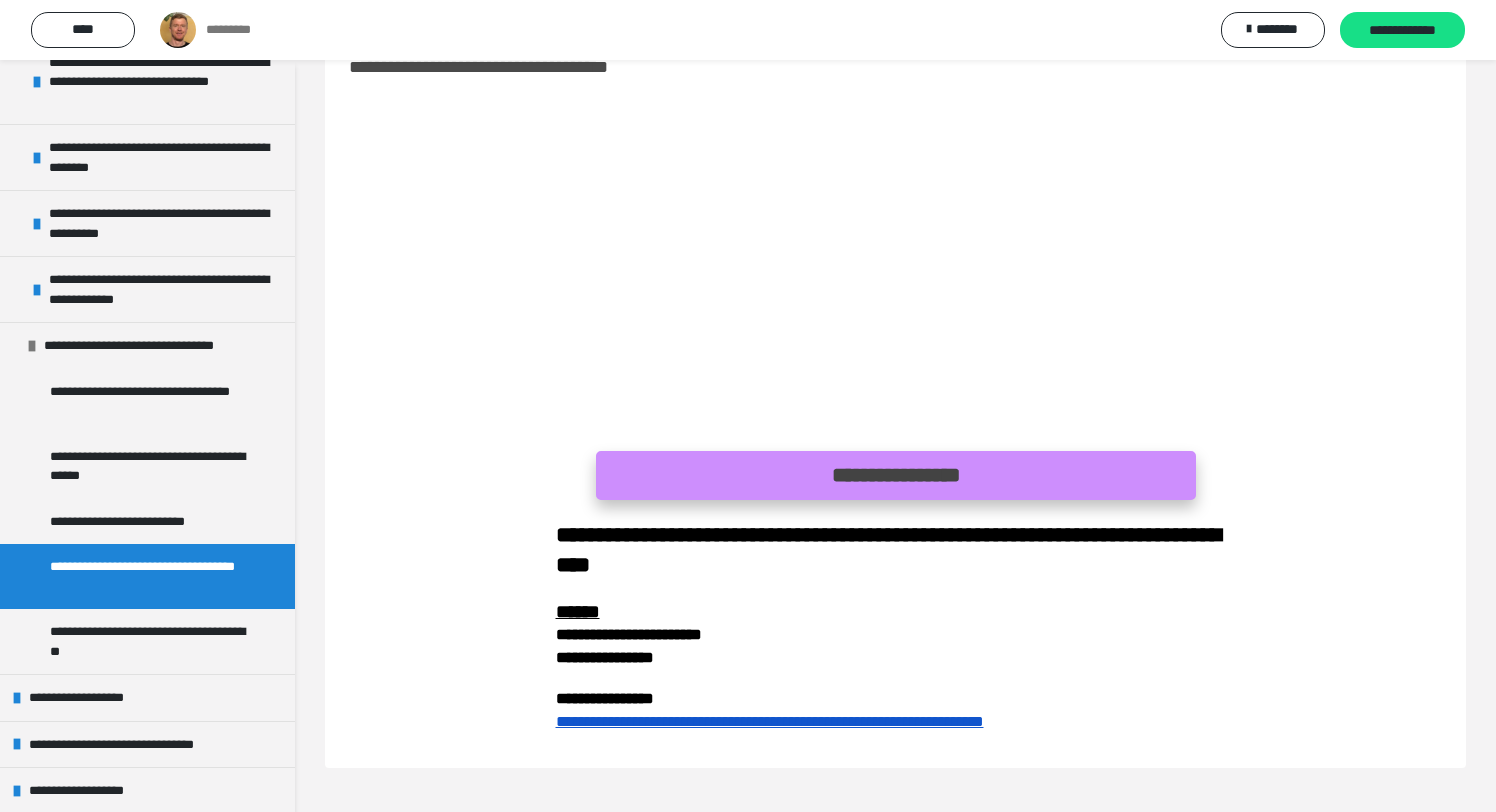 click on "**********" at bounding box center [896, 475] 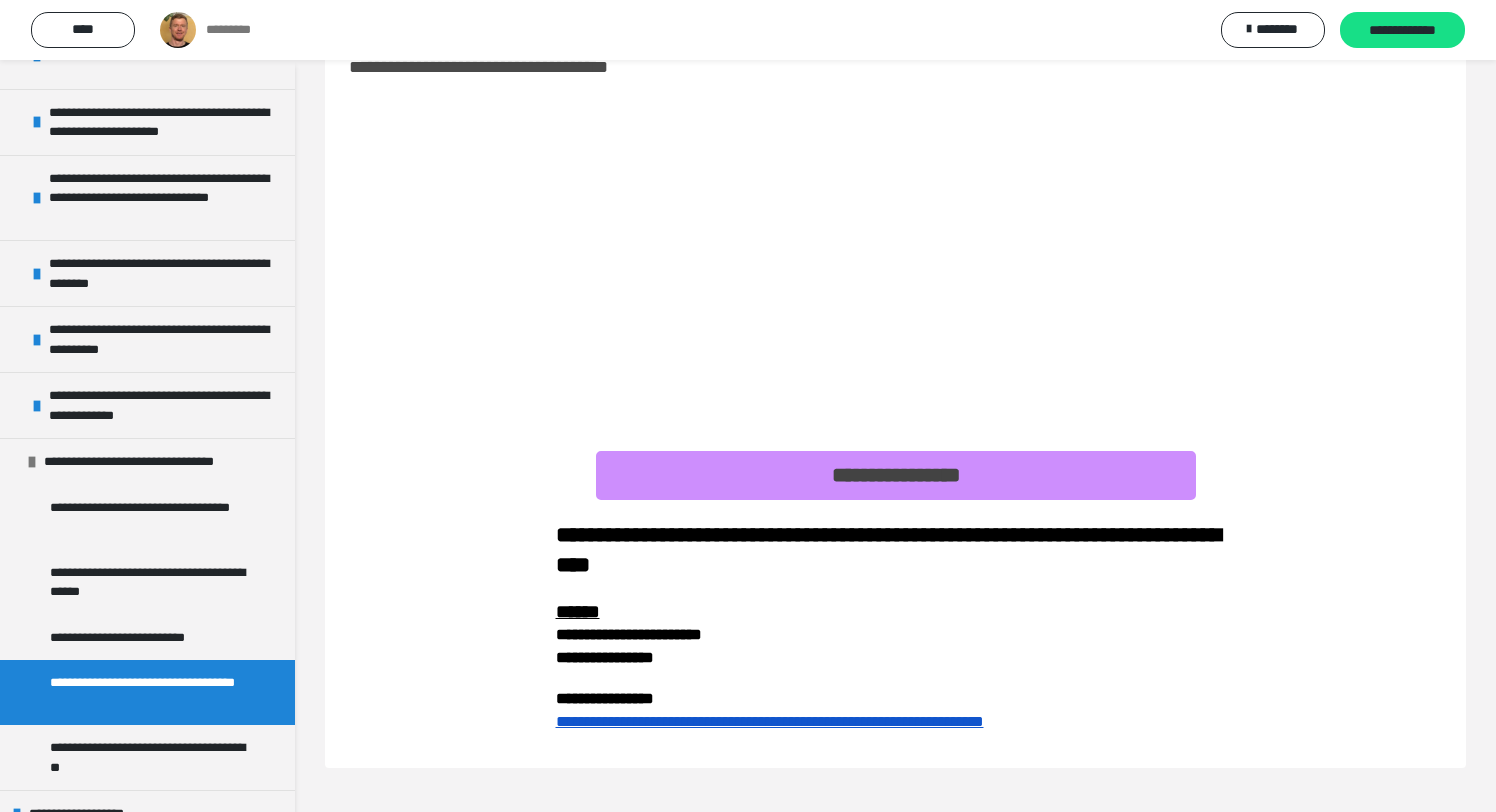 scroll, scrollTop: 863, scrollLeft: 0, axis: vertical 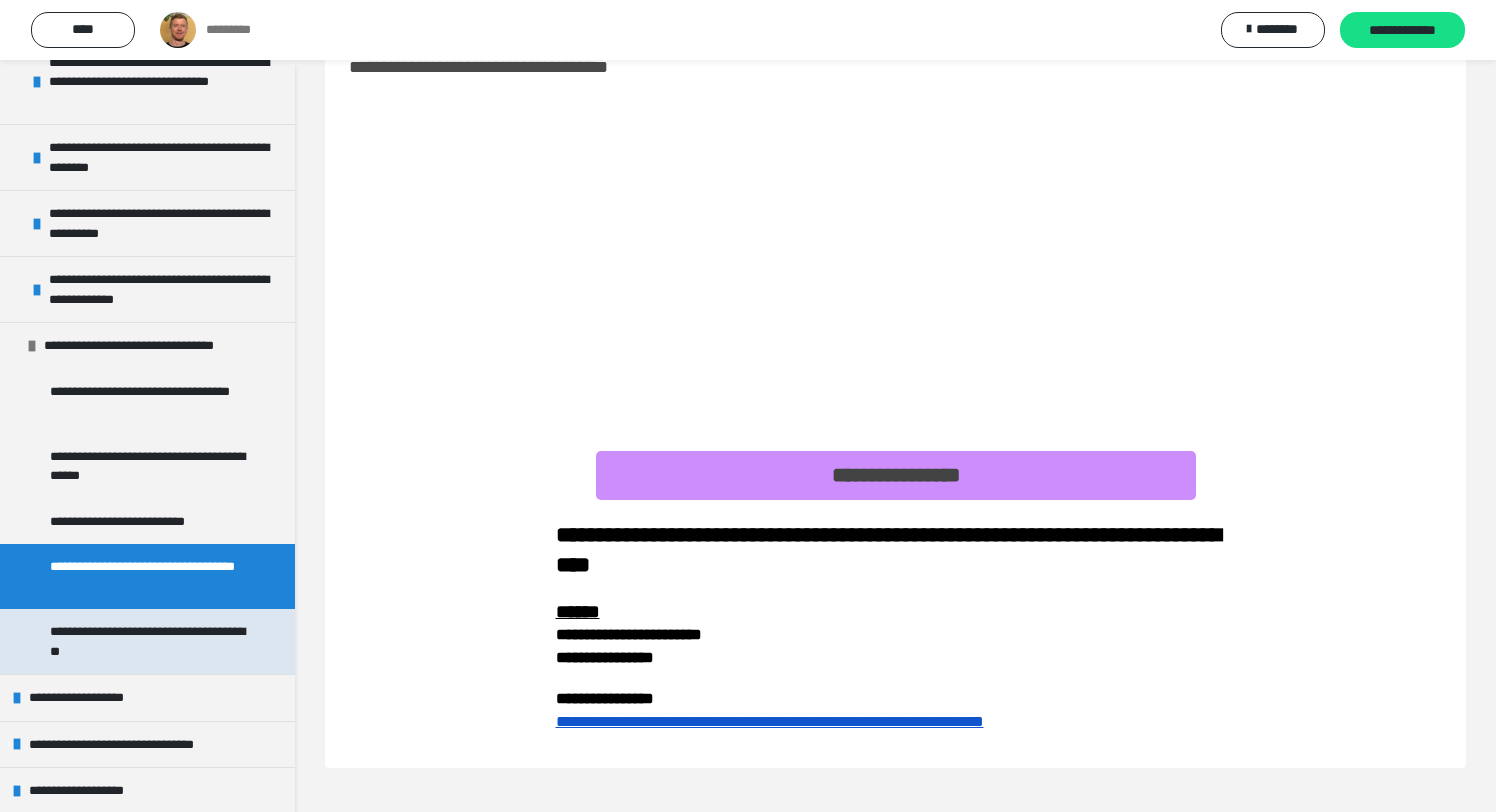 click on "**********" at bounding box center (149, 641) 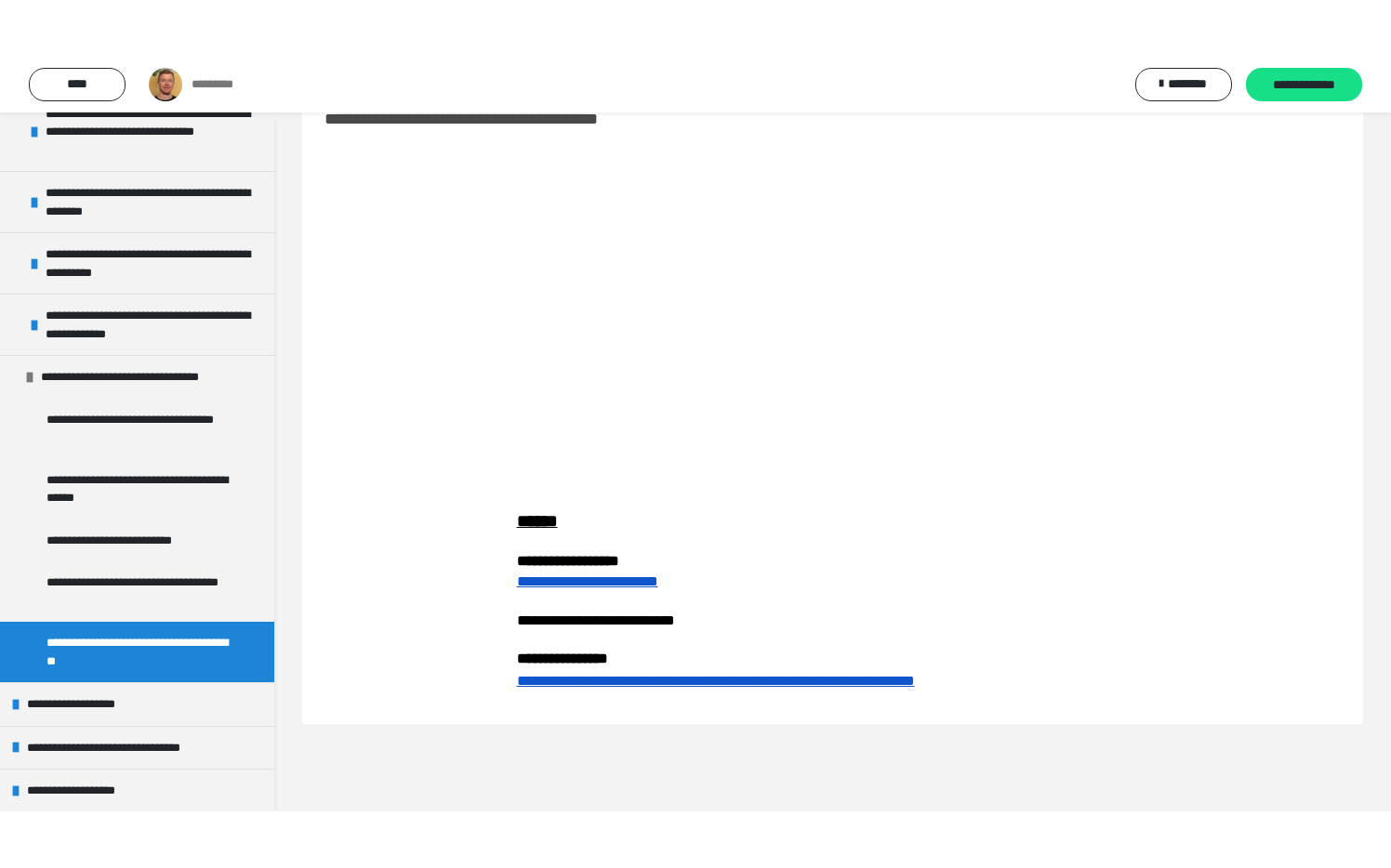 scroll, scrollTop: 0, scrollLeft: 0, axis: both 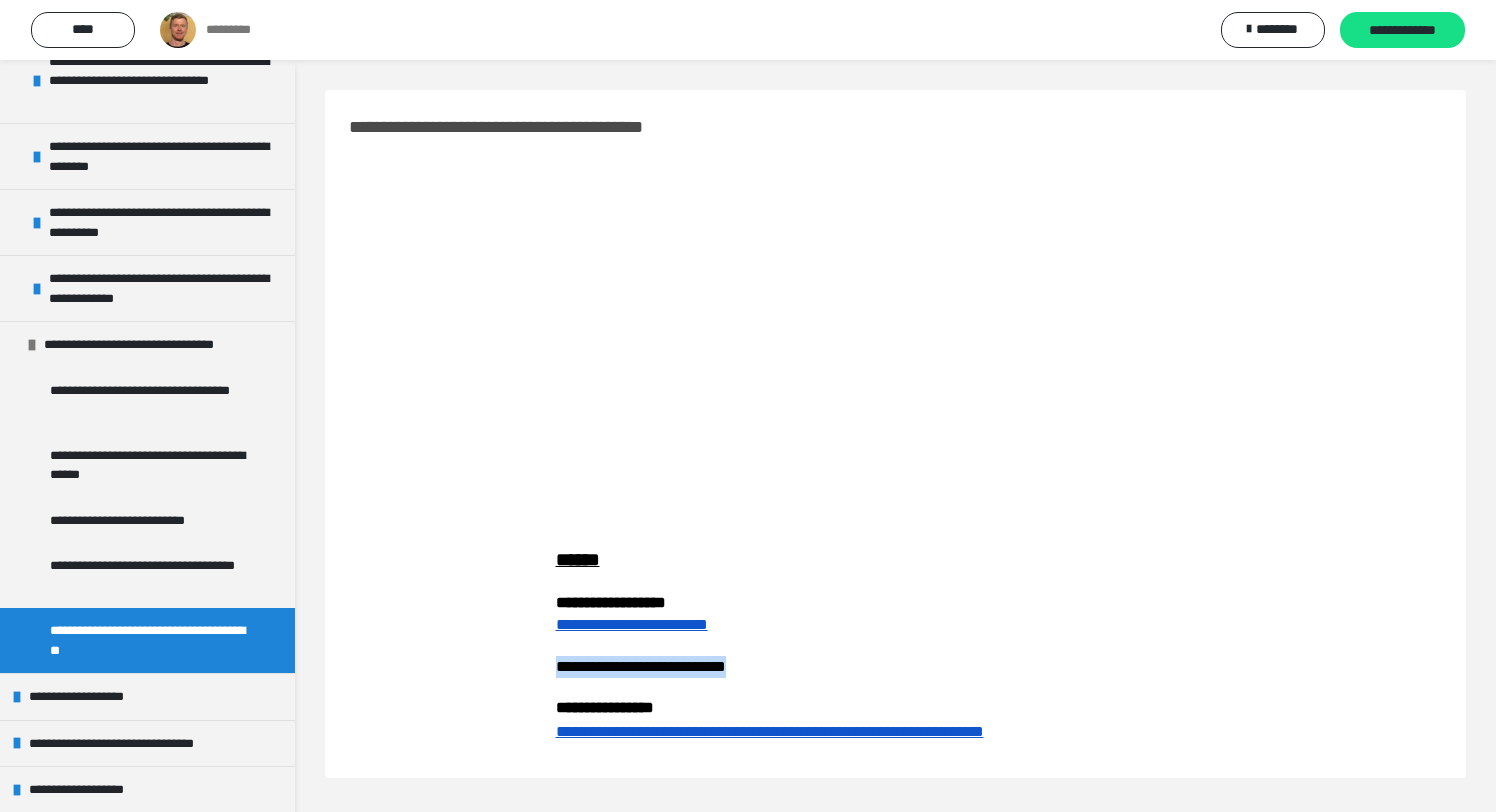 drag, startPoint x: 744, startPoint y: 663, endPoint x: 554, endPoint y: 665, distance: 190.01053 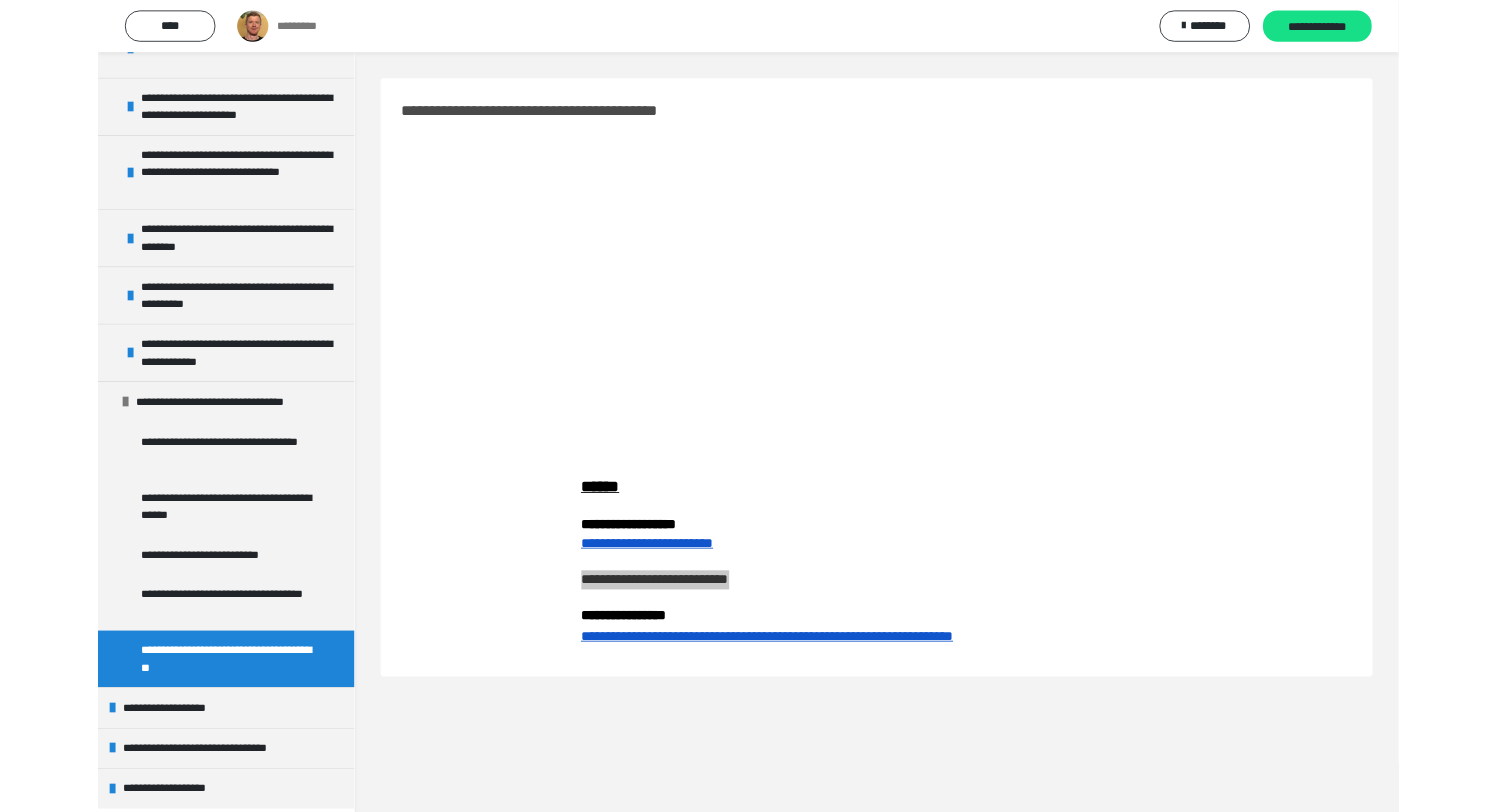 scroll, scrollTop: 864, scrollLeft: 0, axis: vertical 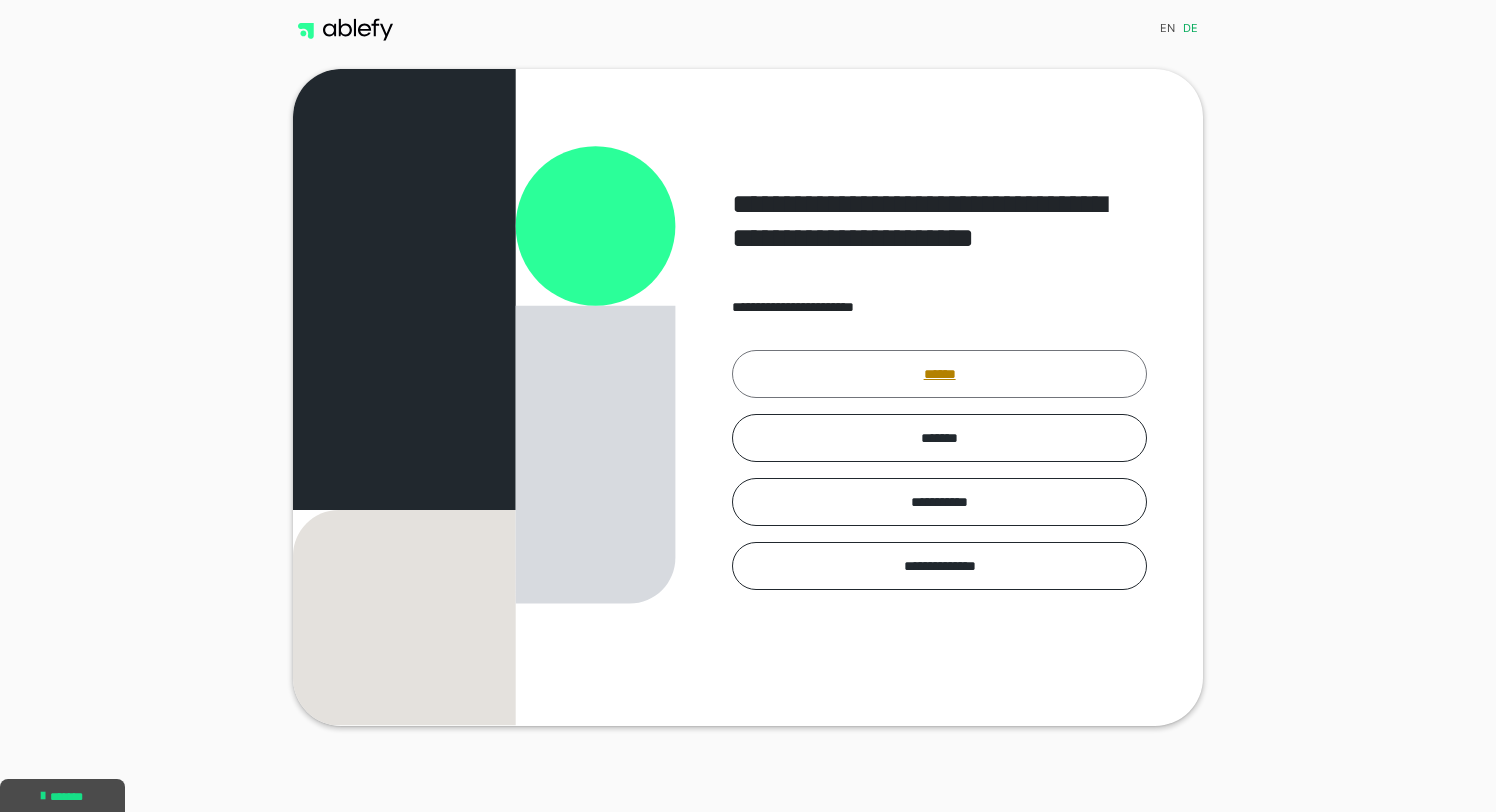 click on "******" at bounding box center (939, 374) 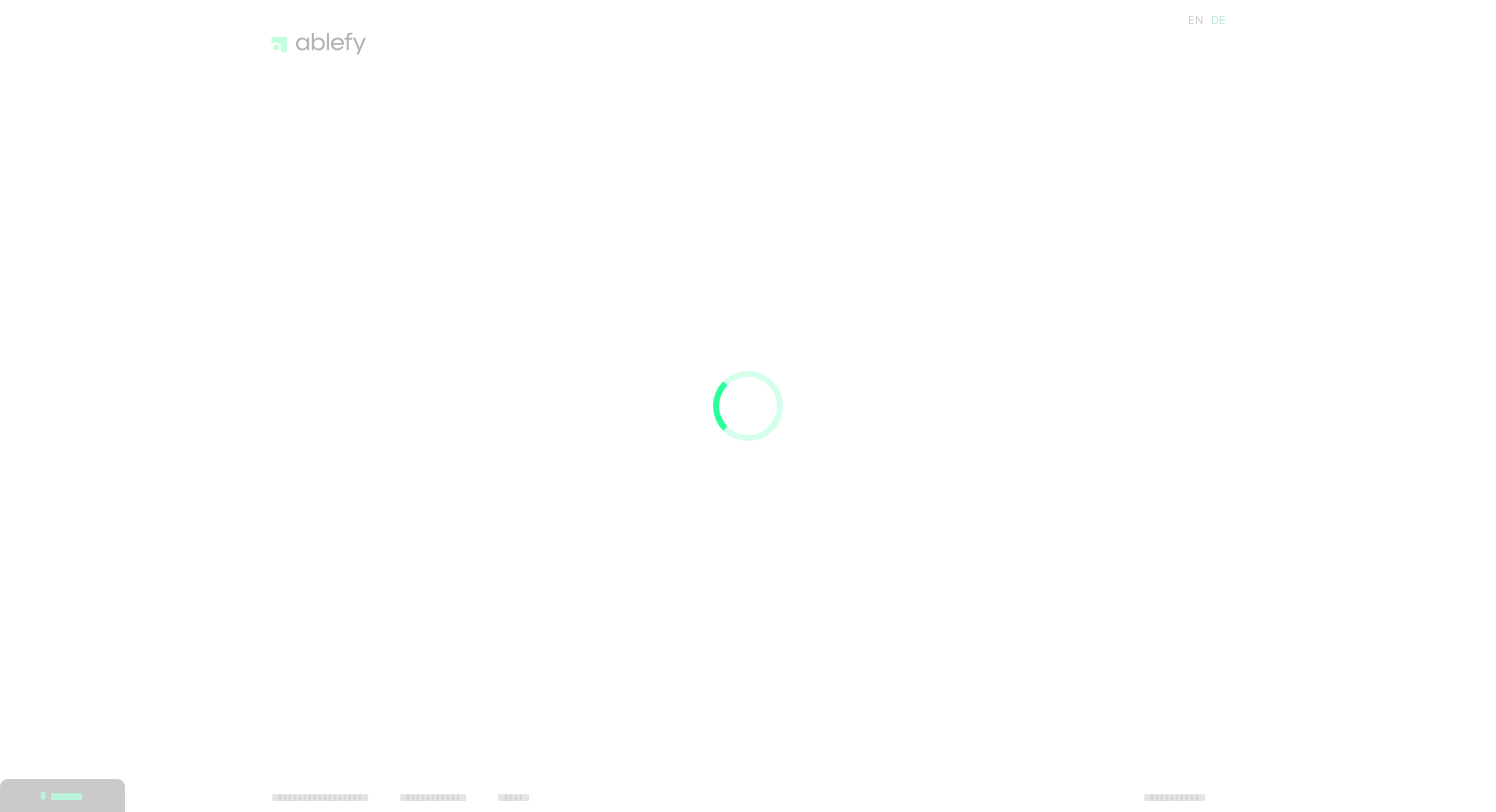 scroll, scrollTop: 0, scrollLeft: 0, axis: both 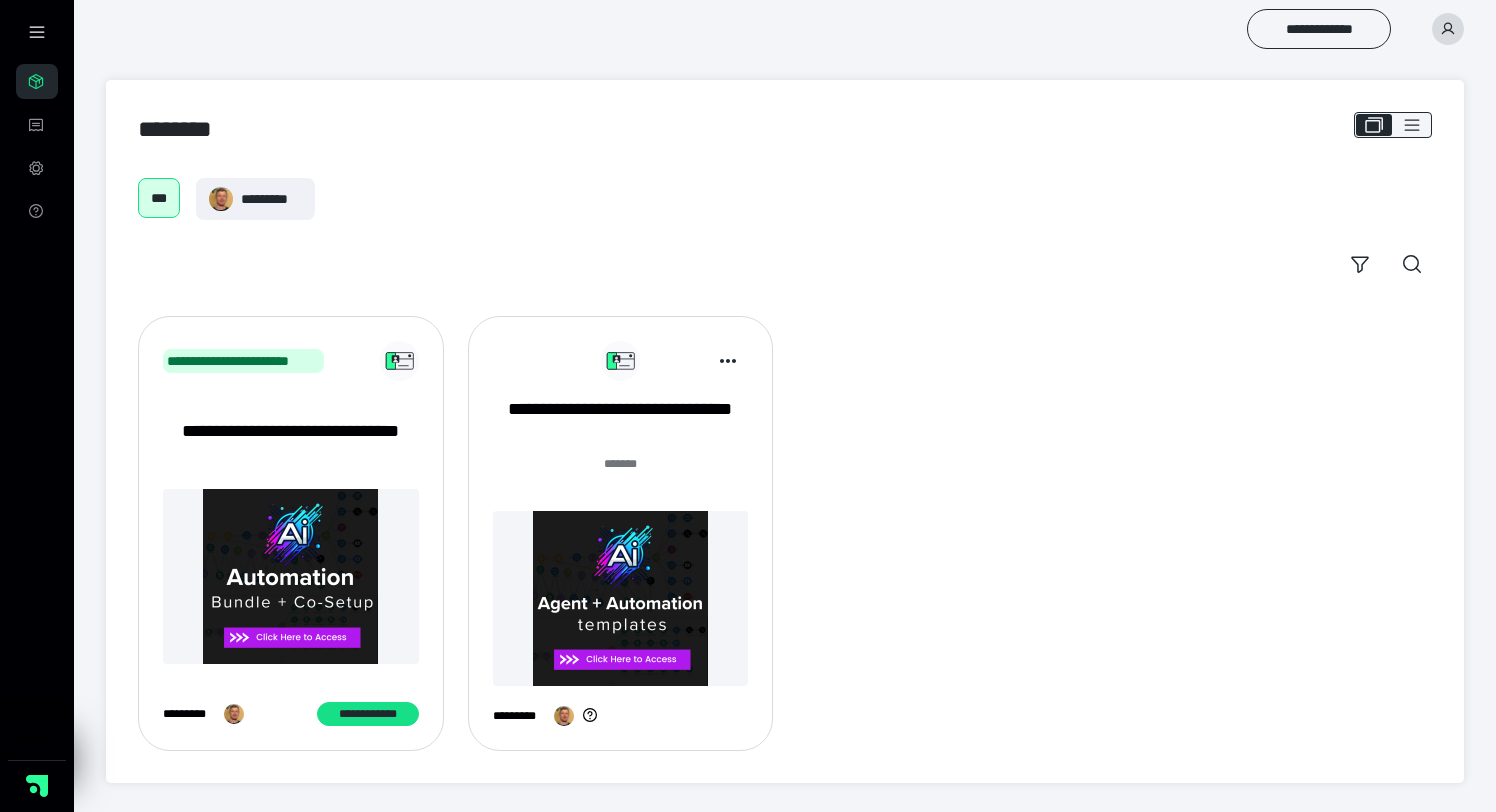 click at bounding box center [1448, 29] 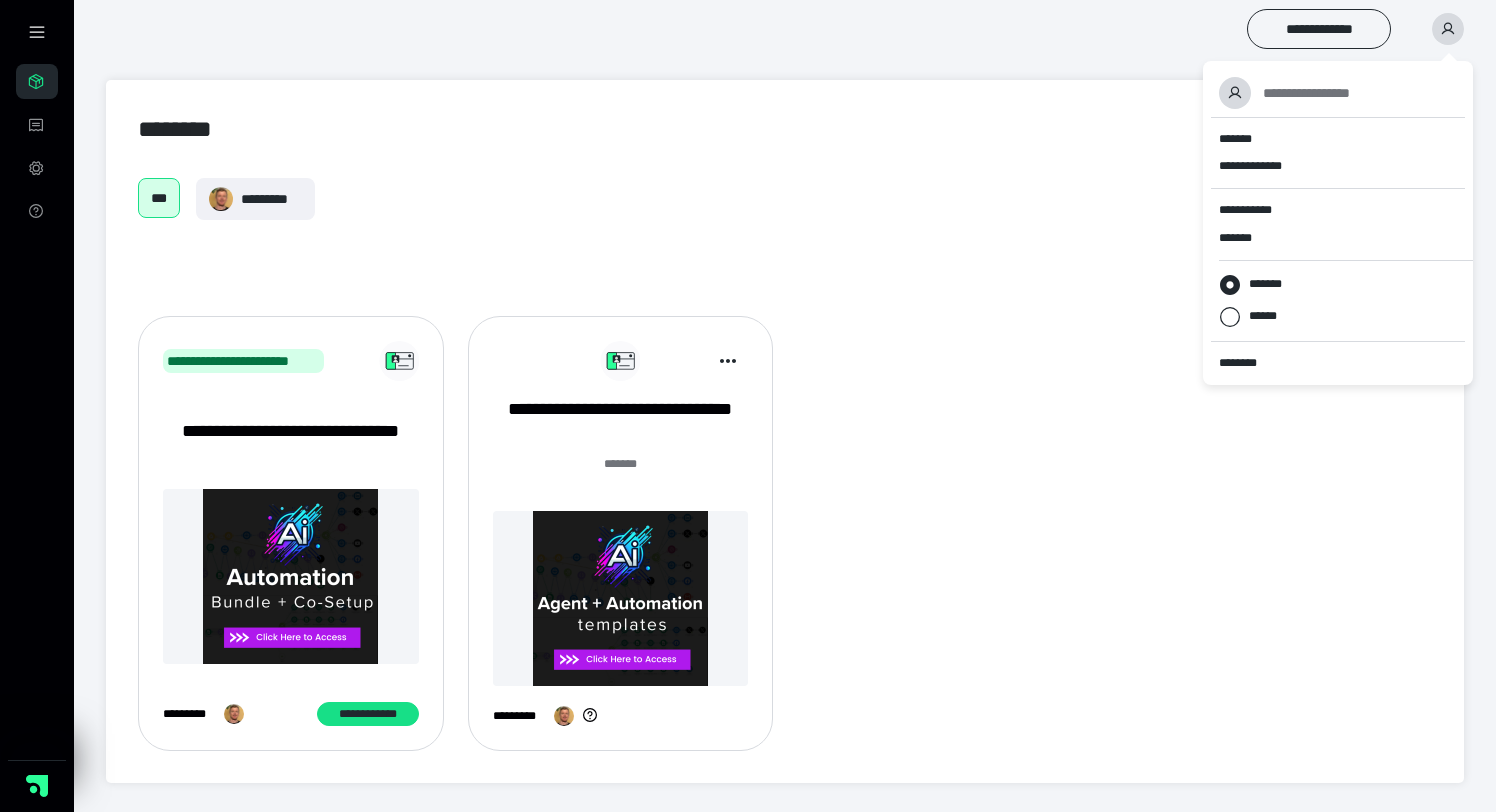 click on "**********" at bounding box center [785, 533] 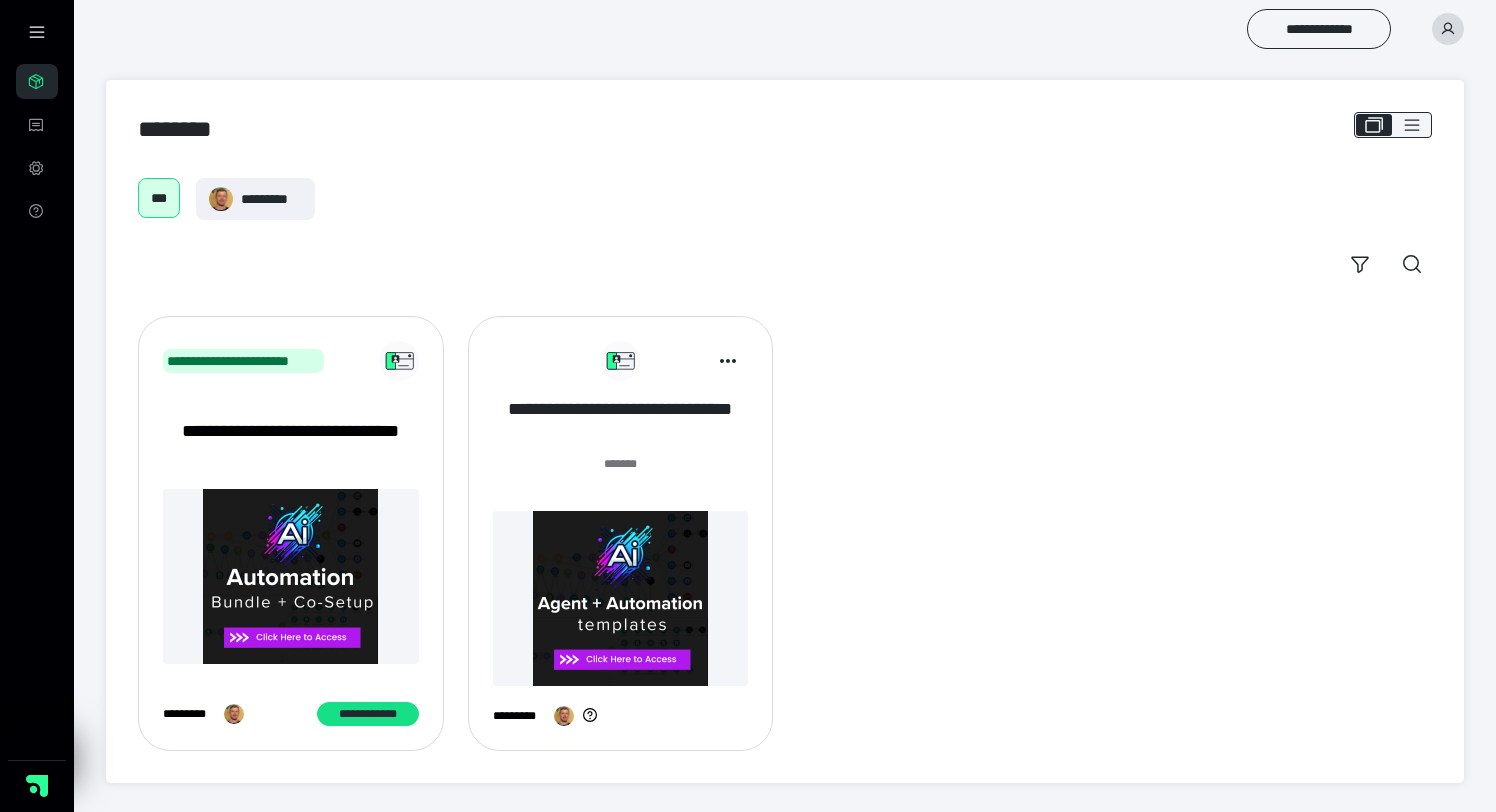 click on "**********" at bounding box center (621, 422) 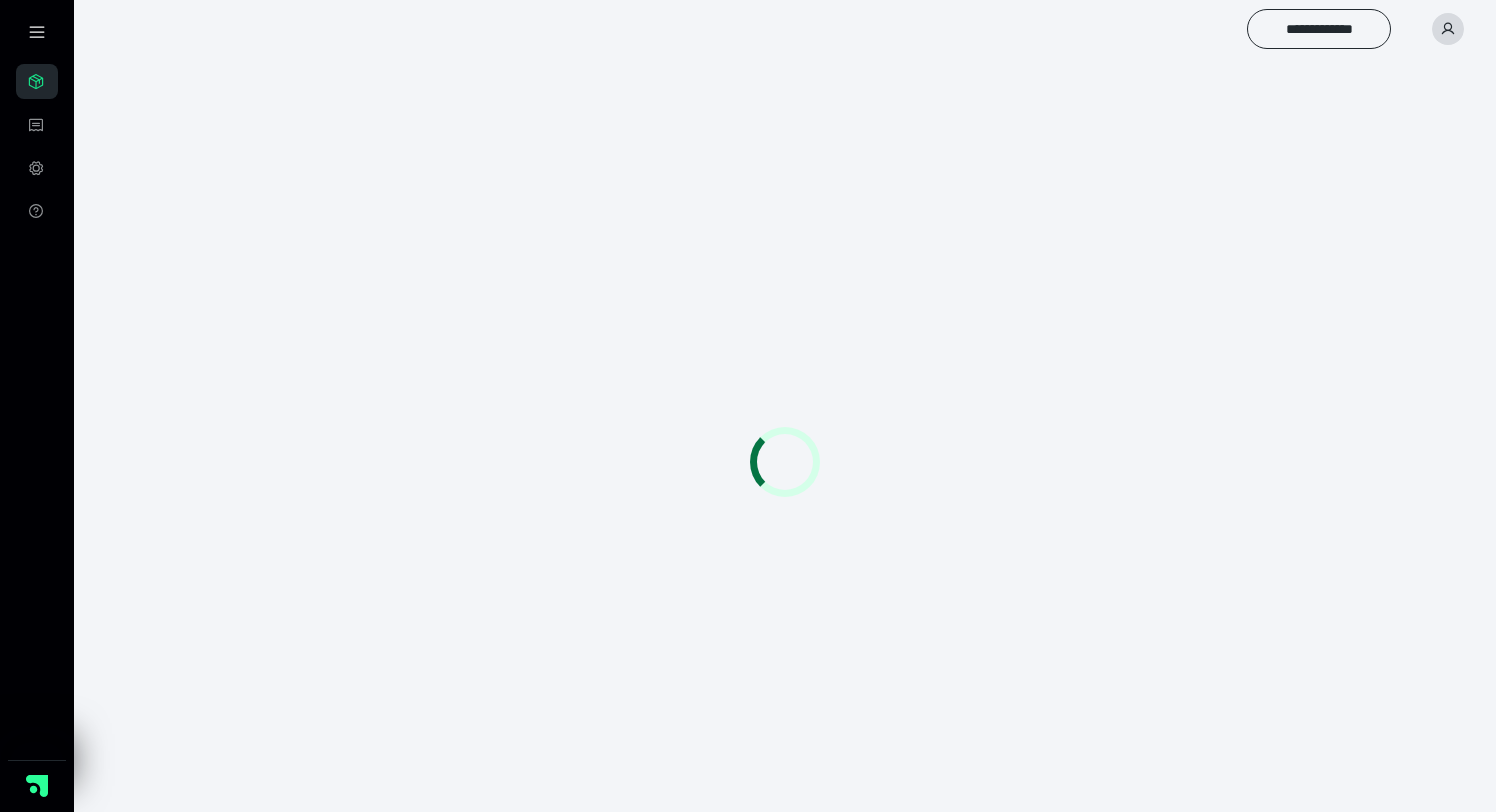 scroll, scrollTop: 0, scrollLeft: 0, axis: both 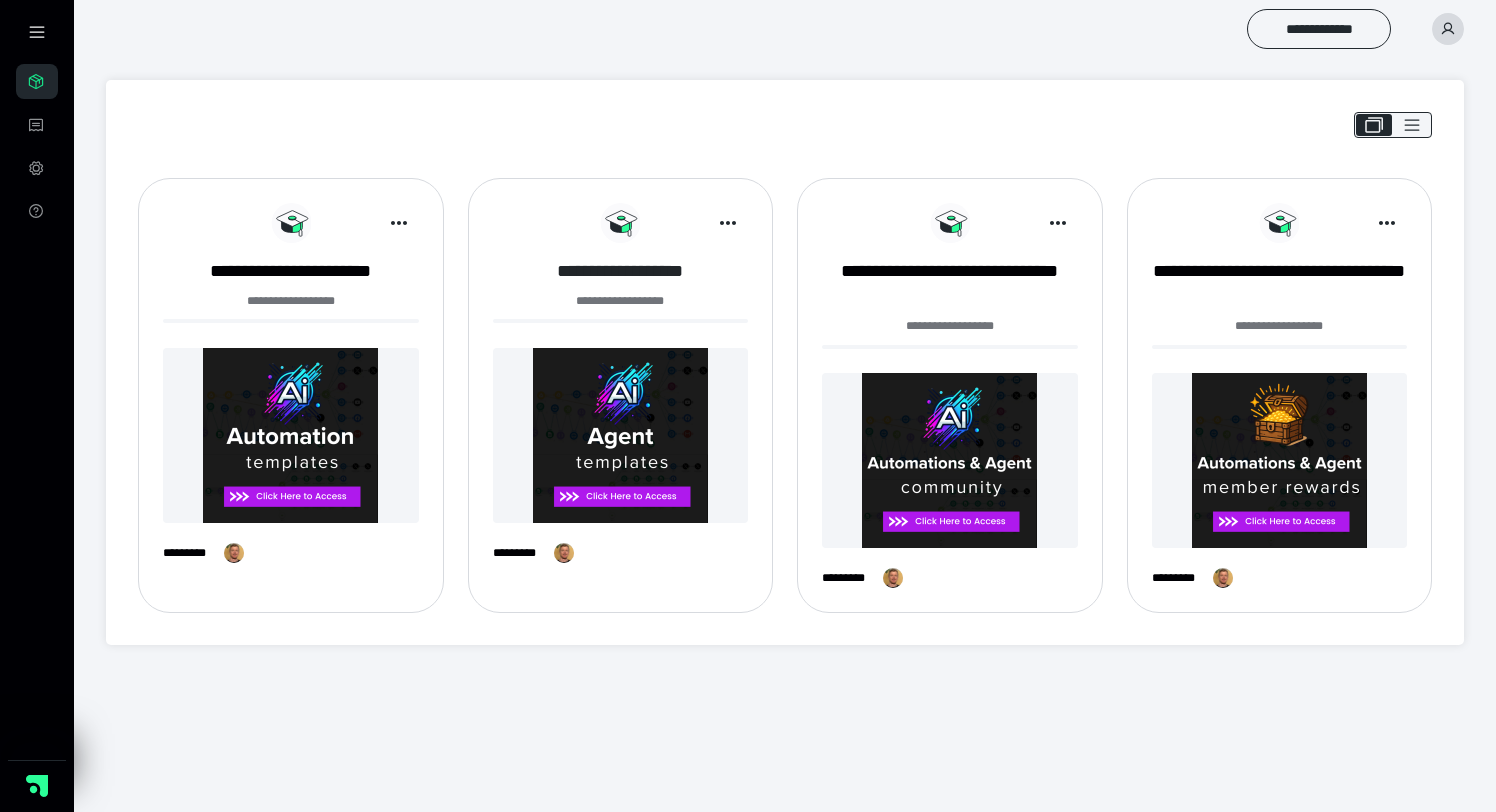 click on "**********" at bounding box center [621, 271] 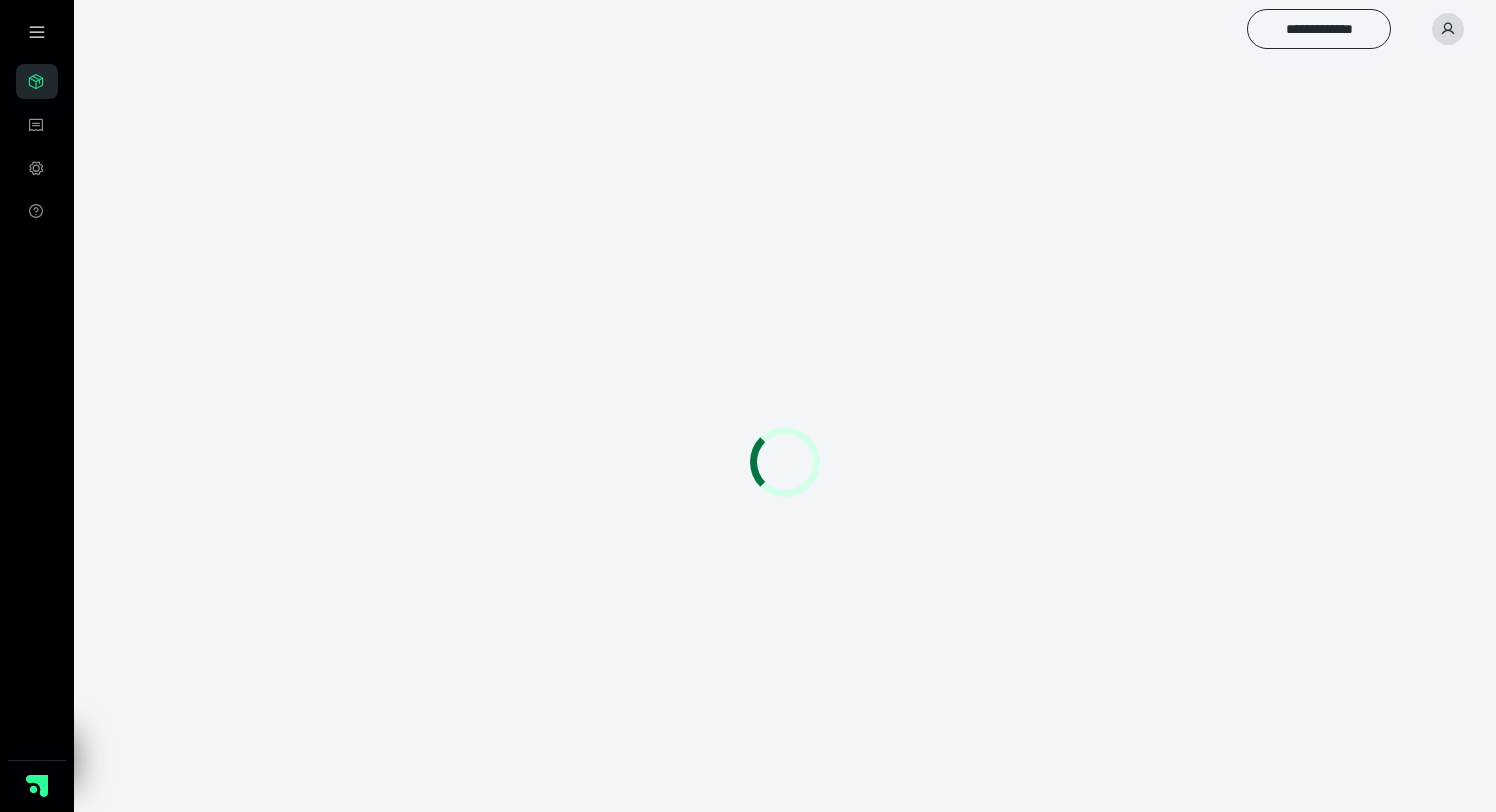 scroll, scrollTop: 0, scrollLeft: 0, axis: both 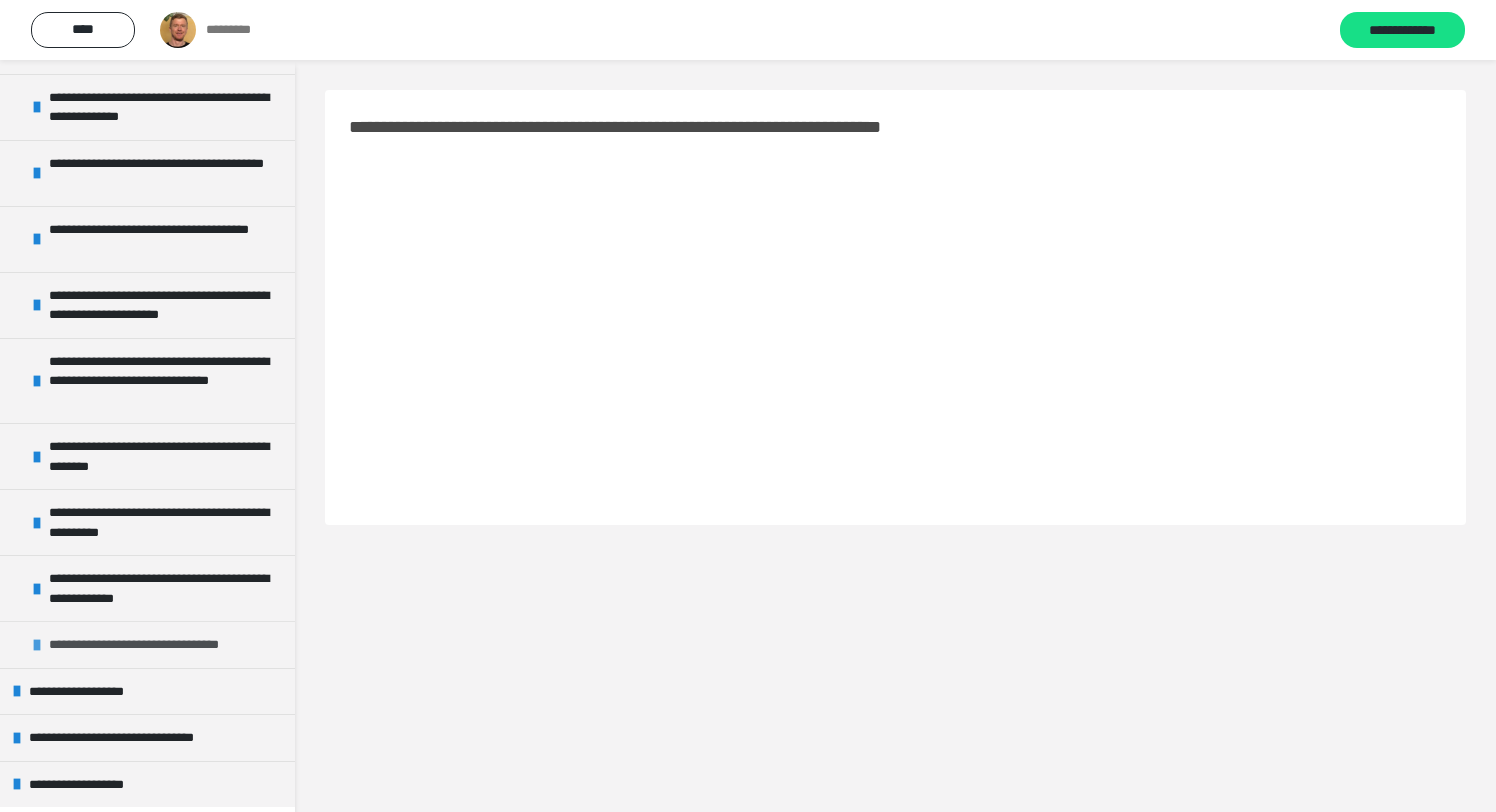 click on "**********" at bounding box center (162, 645) 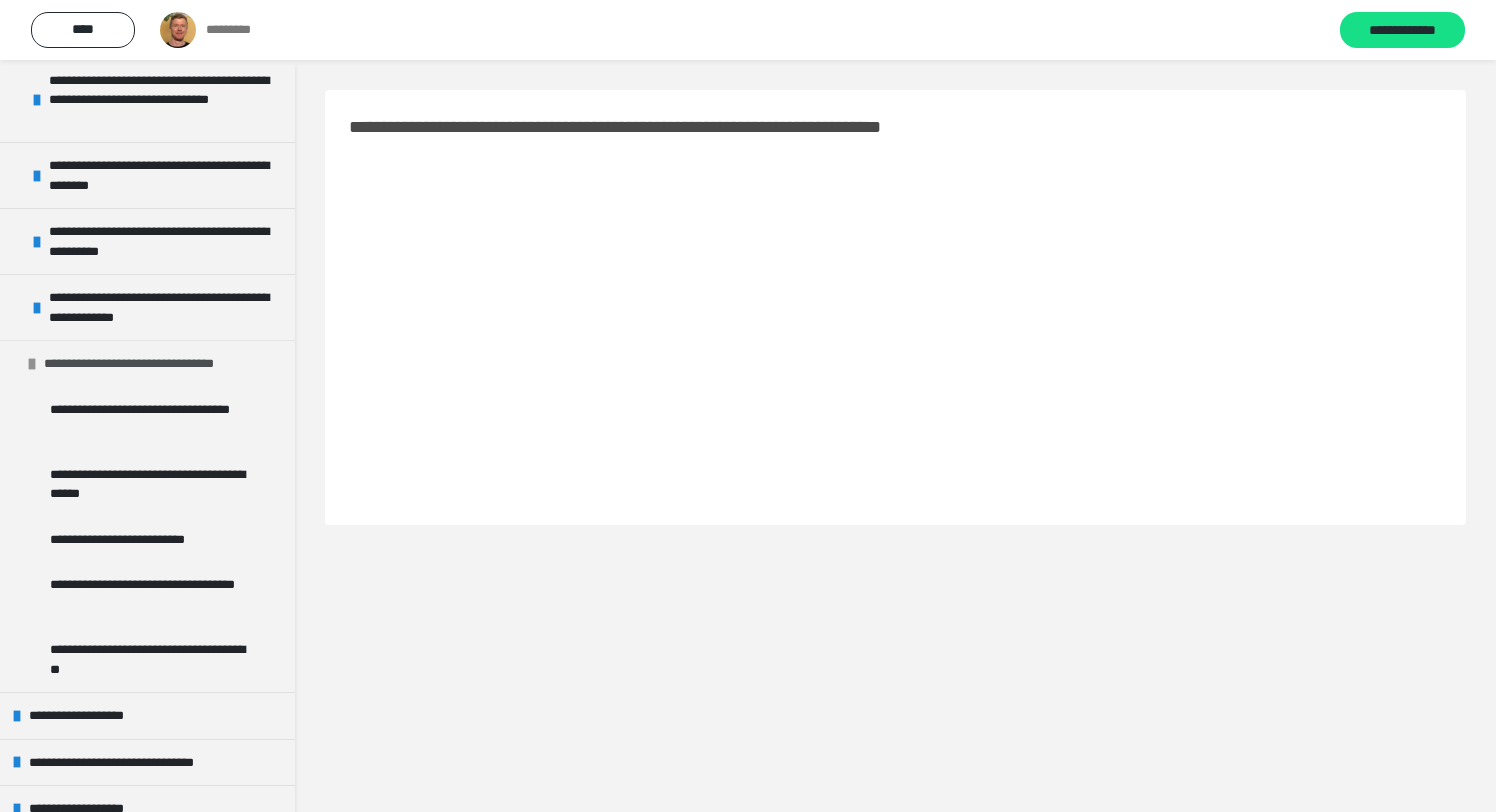 scroll, scrollTop: 869, scrollLeft: 0, axis: vertical 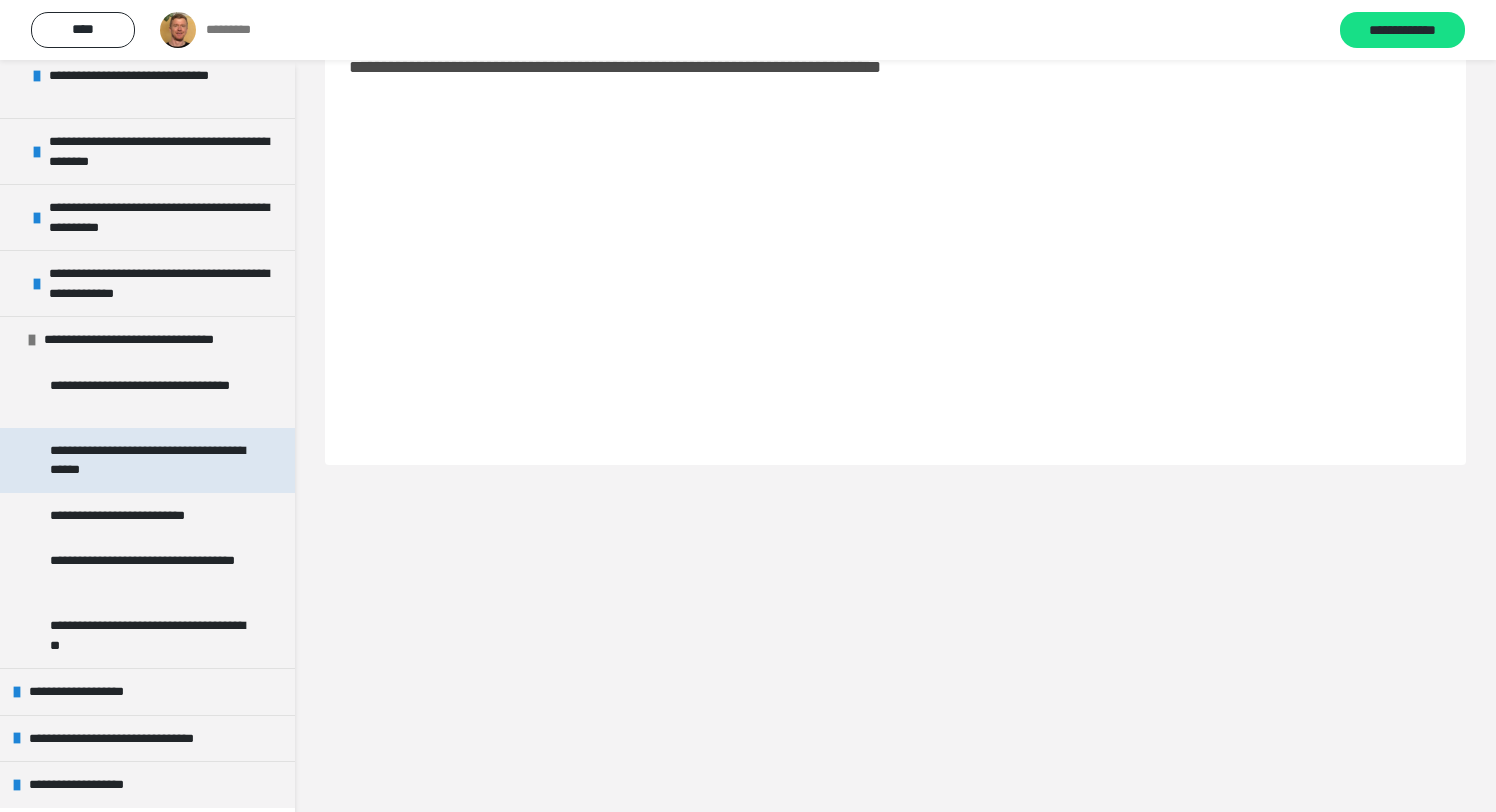 click on "**********" at bounding box center (149, 460) 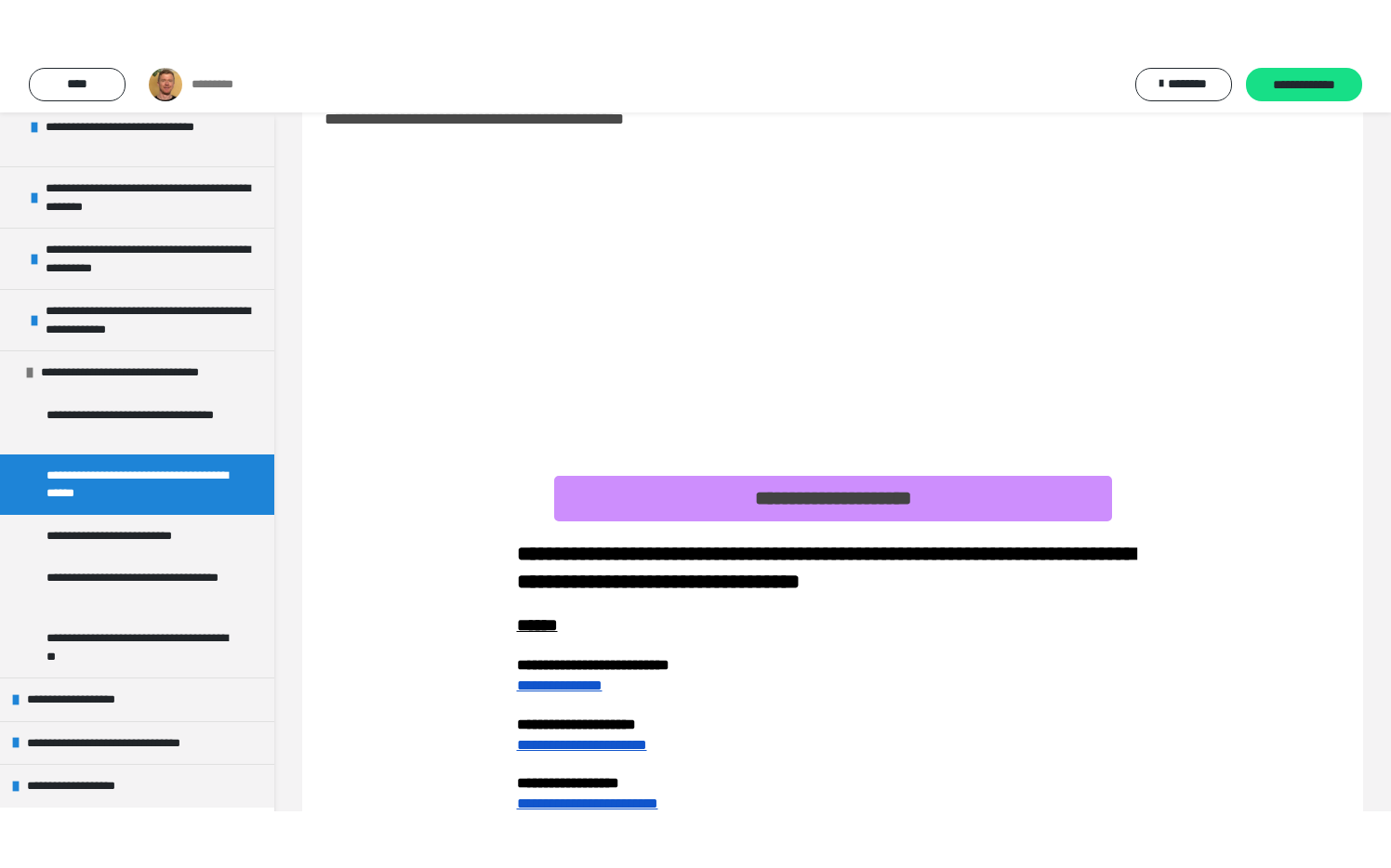 scroll, scrollTop: 40, scrollLeft: 0, axis: vertical 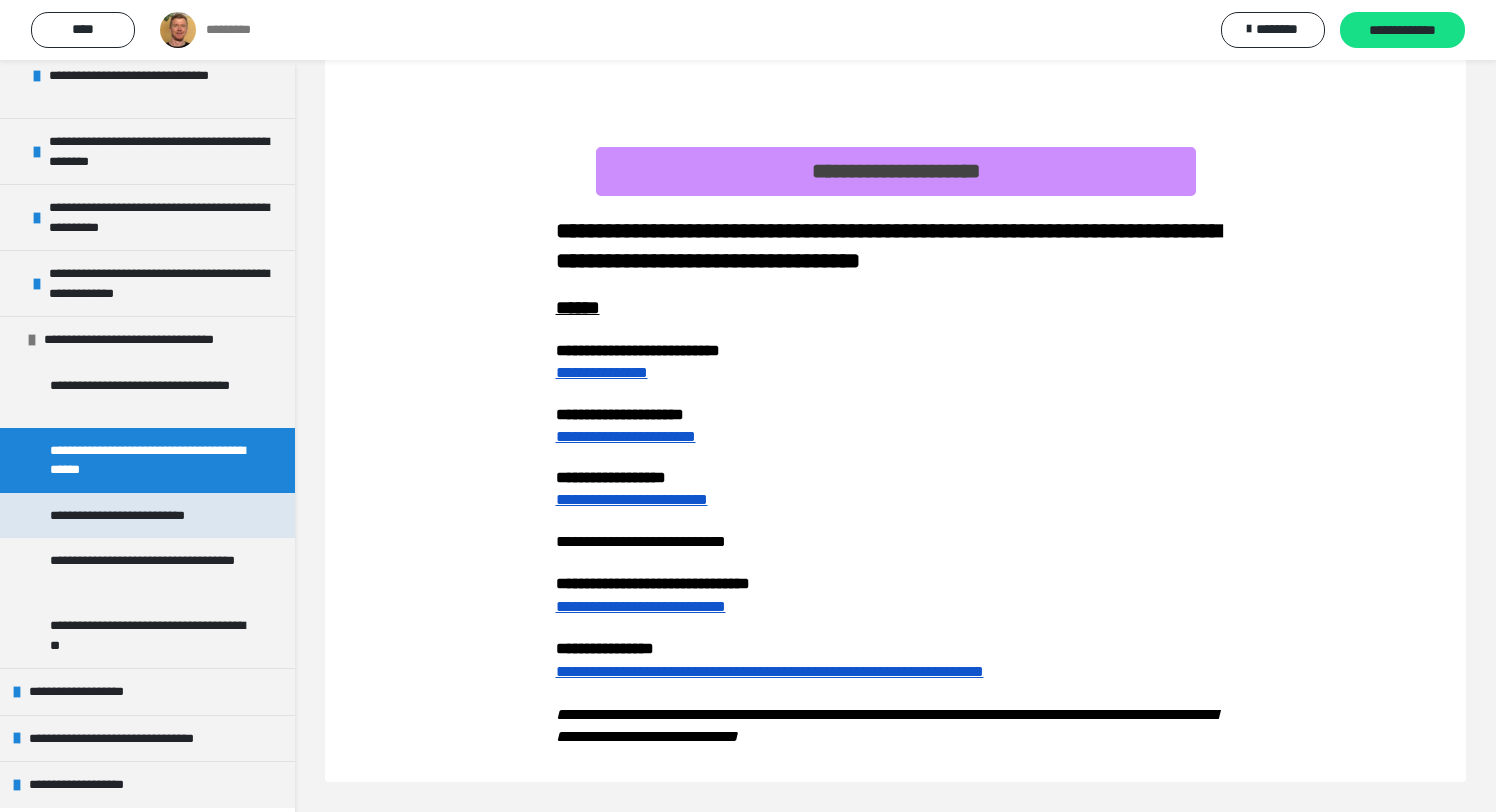 click on "**********" at bounding box center (147, 516) 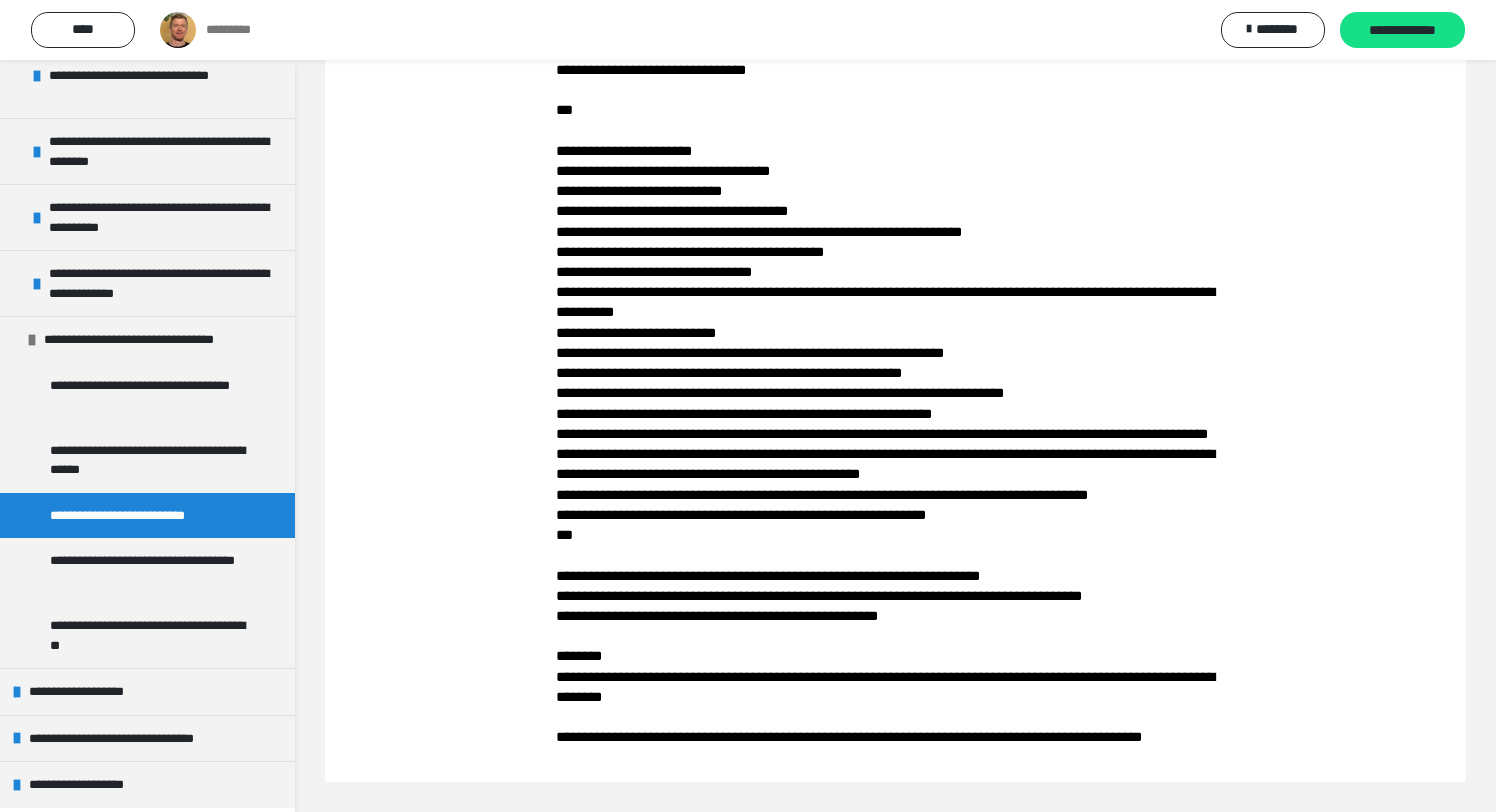 scroll, scrollTop: 2426, scrollLeft: 0, axis: vertical 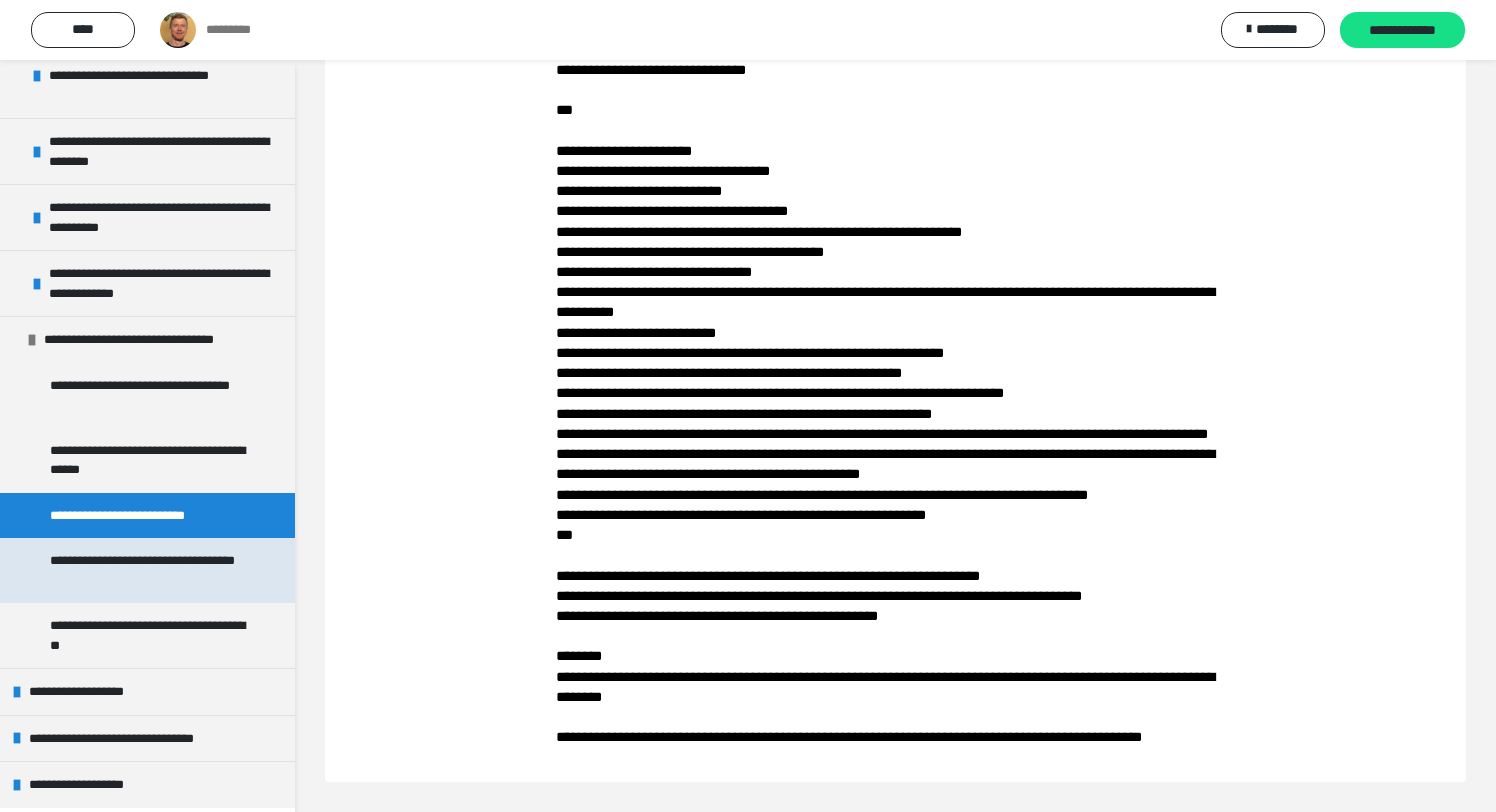 click on "**********" at bounding box center (149, 570) 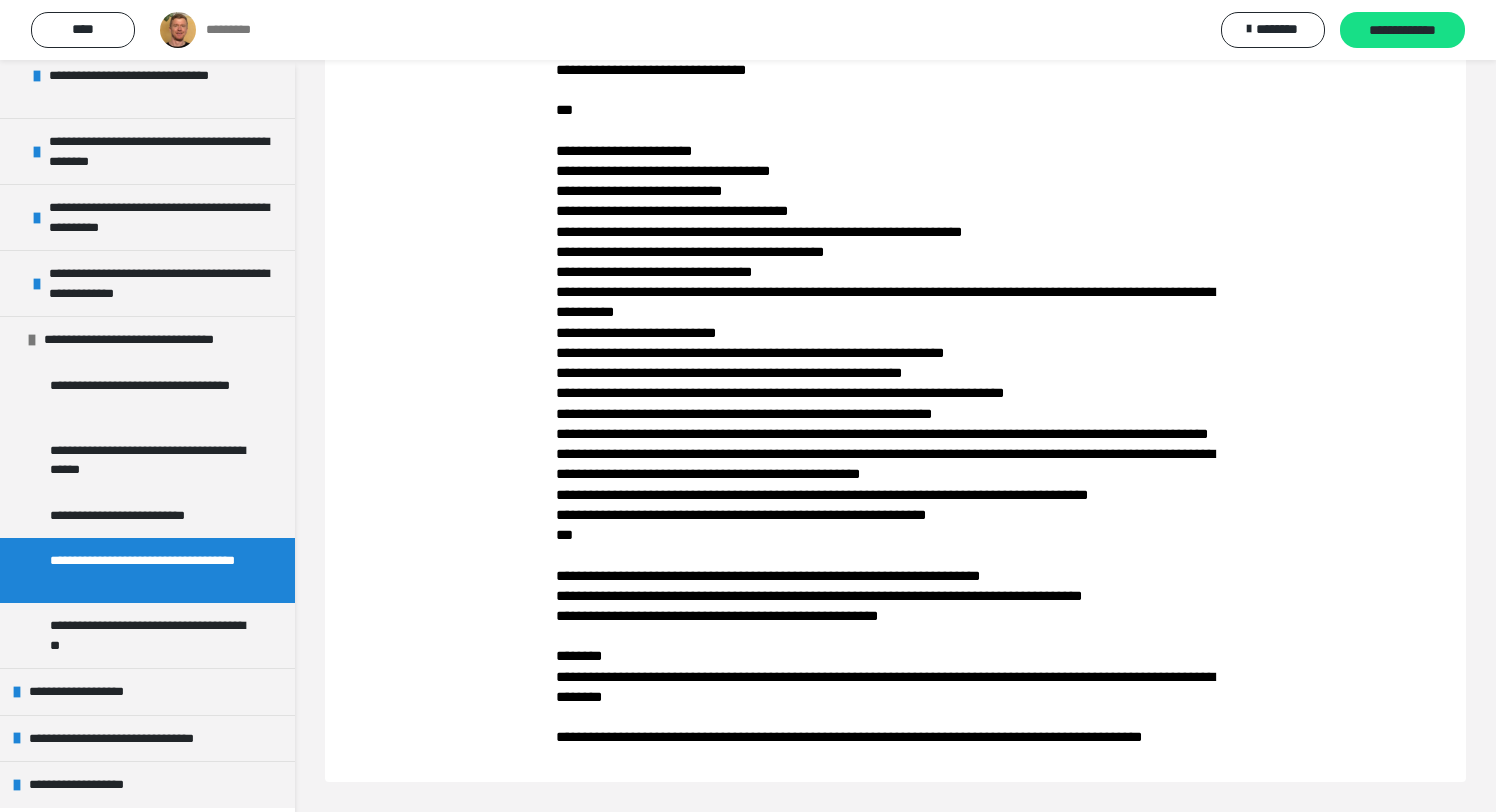 scroll, scrollTop: 60, scrollLeft: 0, axis: vertical 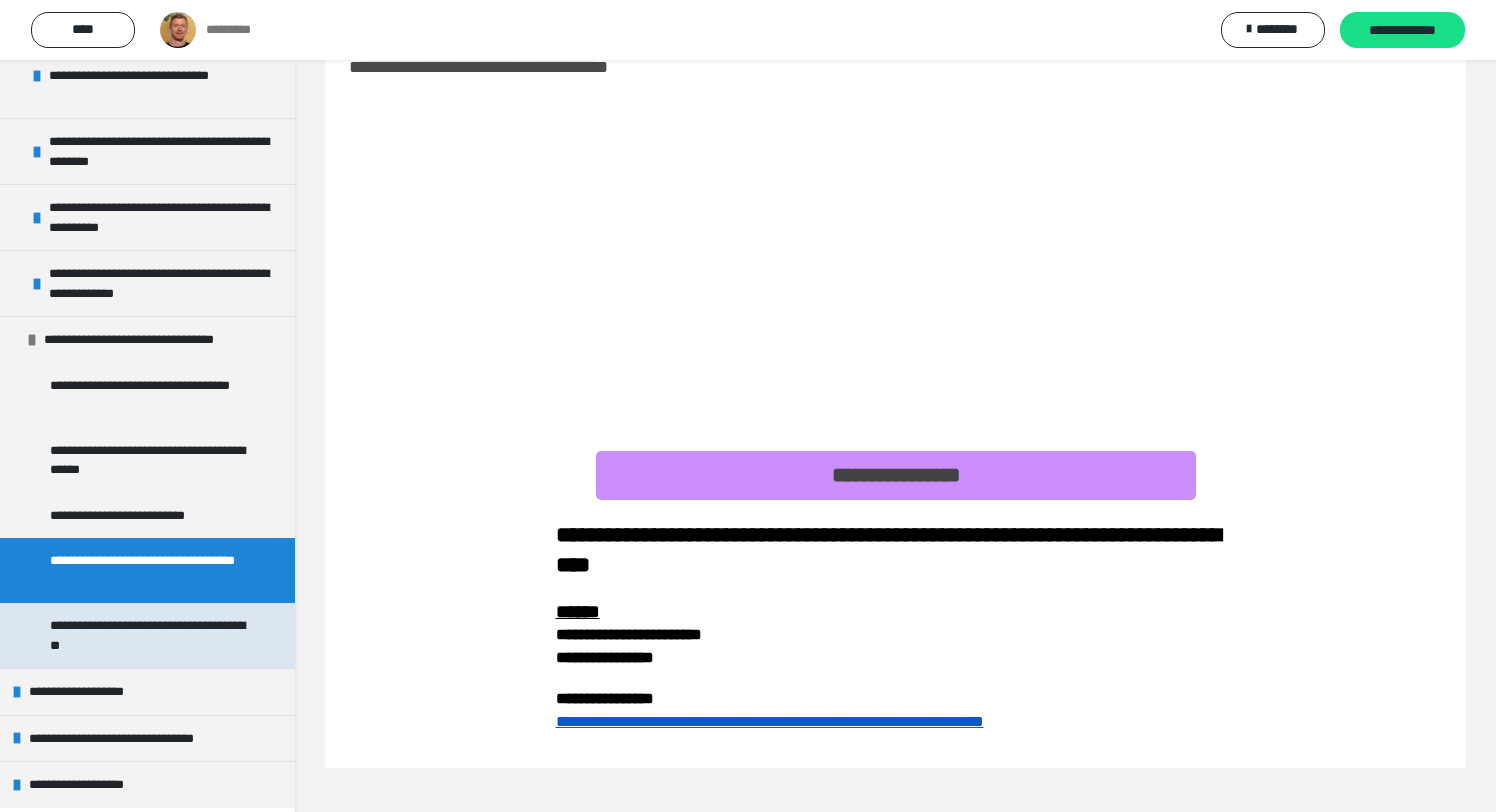 click on "**********" at bounding box center (149, 635) 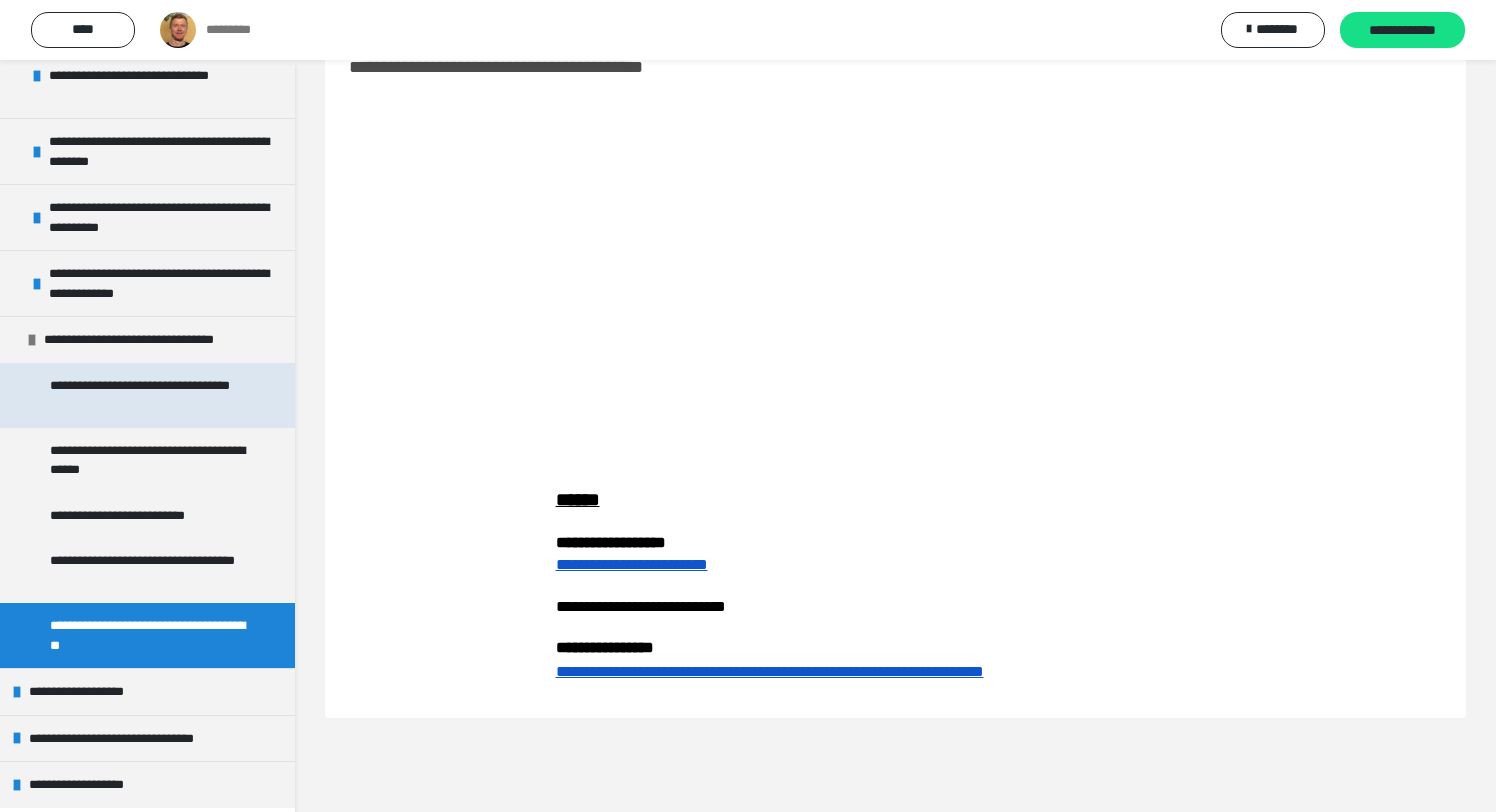 click on "**********" at bounding box center [149, 395] 